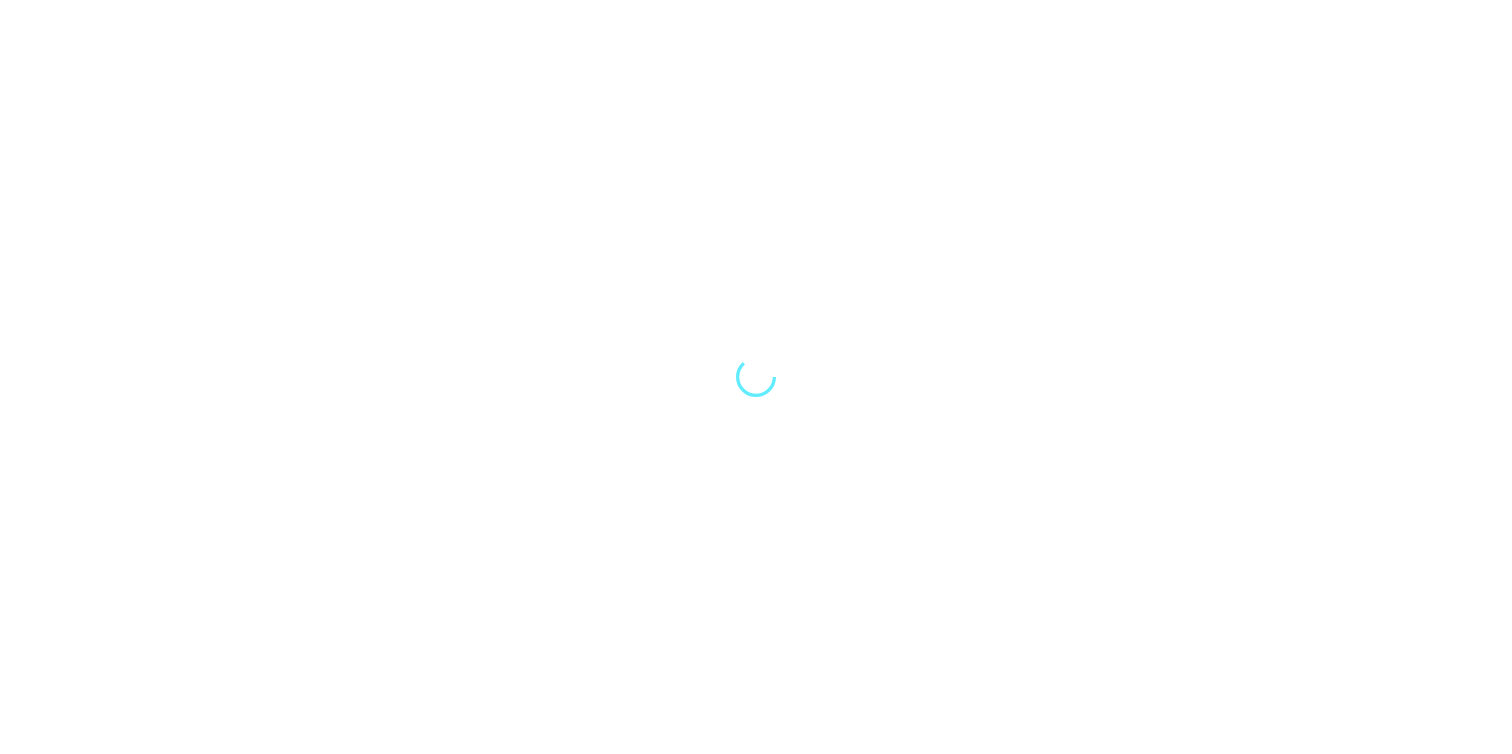 scroll, scrollTop: 0, scrollLeft: 0, axis: both 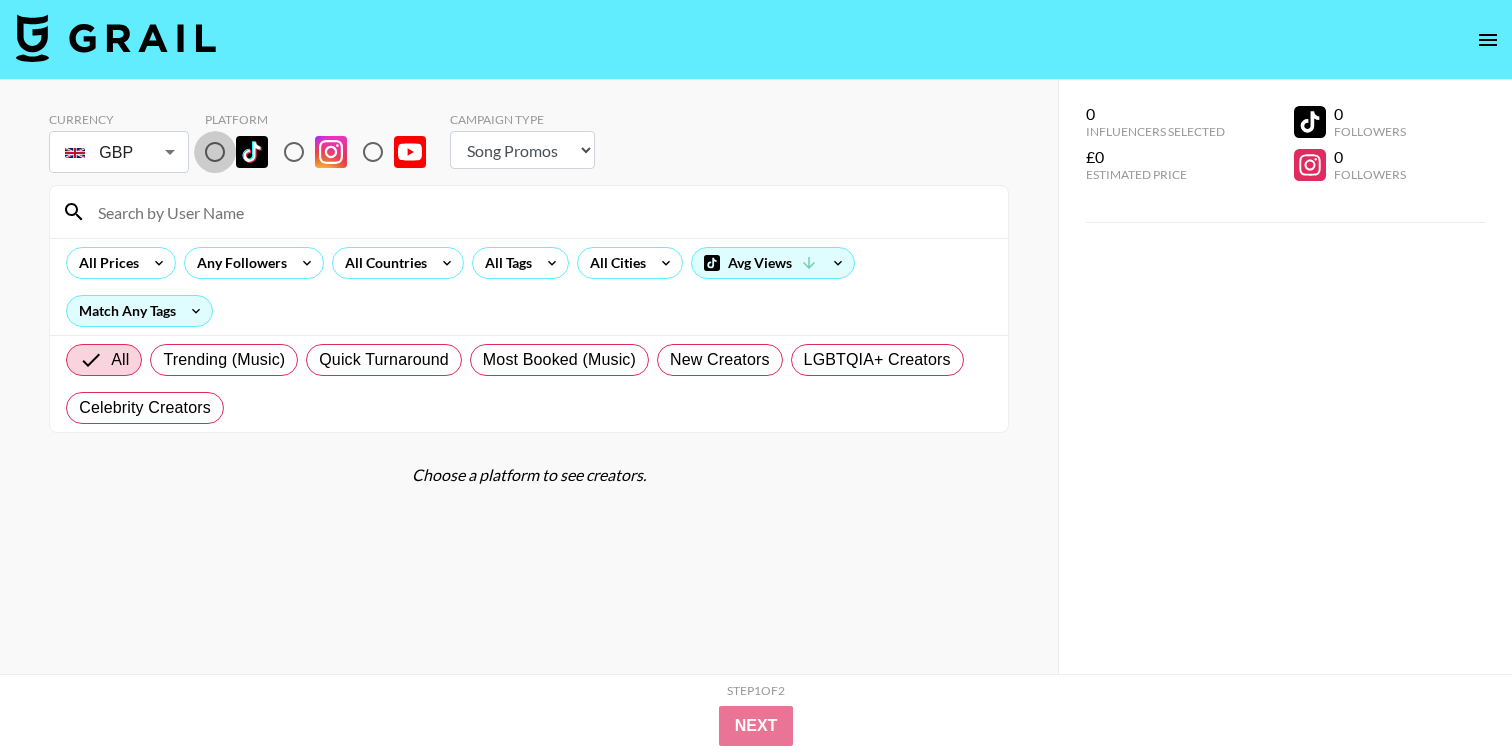 click at bounding box center [215, 152] 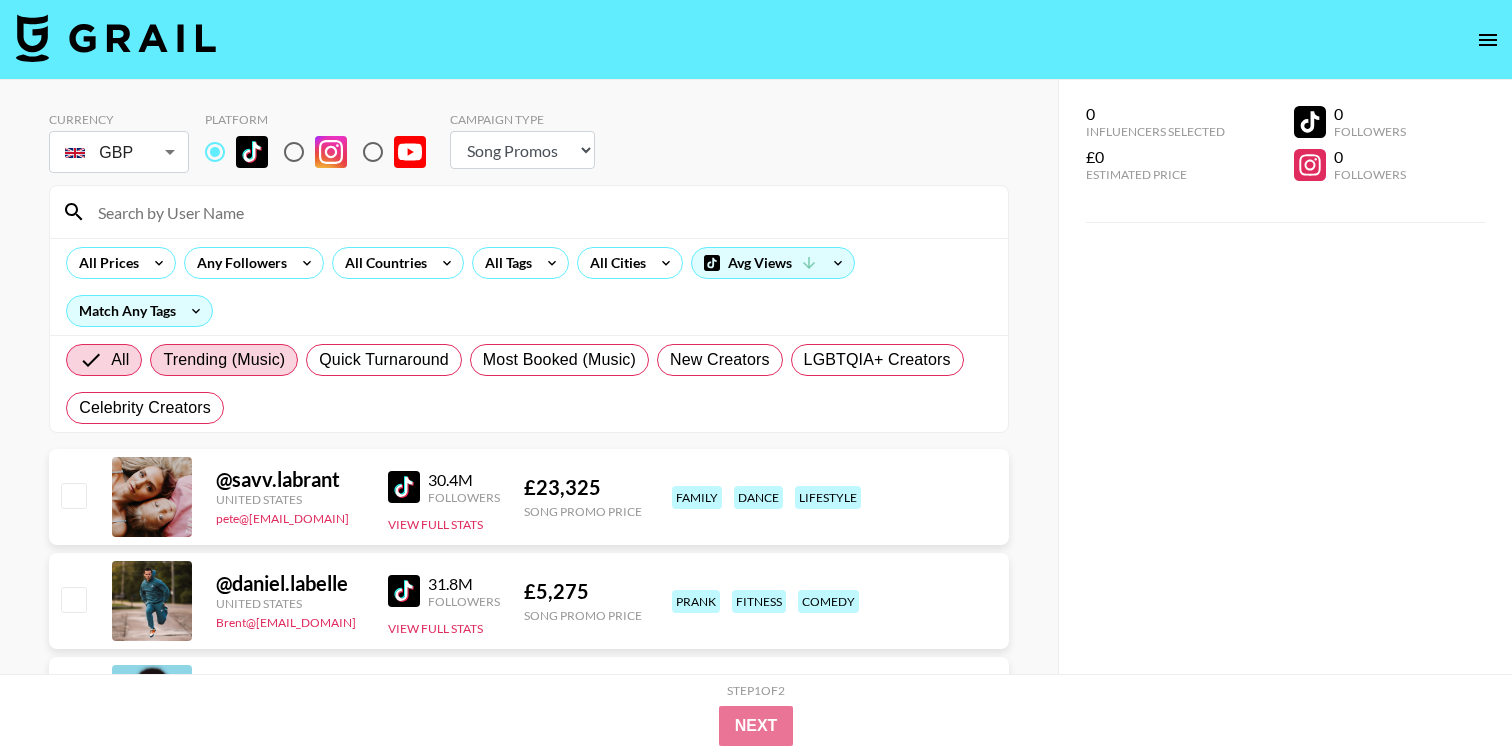 click on "Trending (Music)" at bounding box center [224, 360] 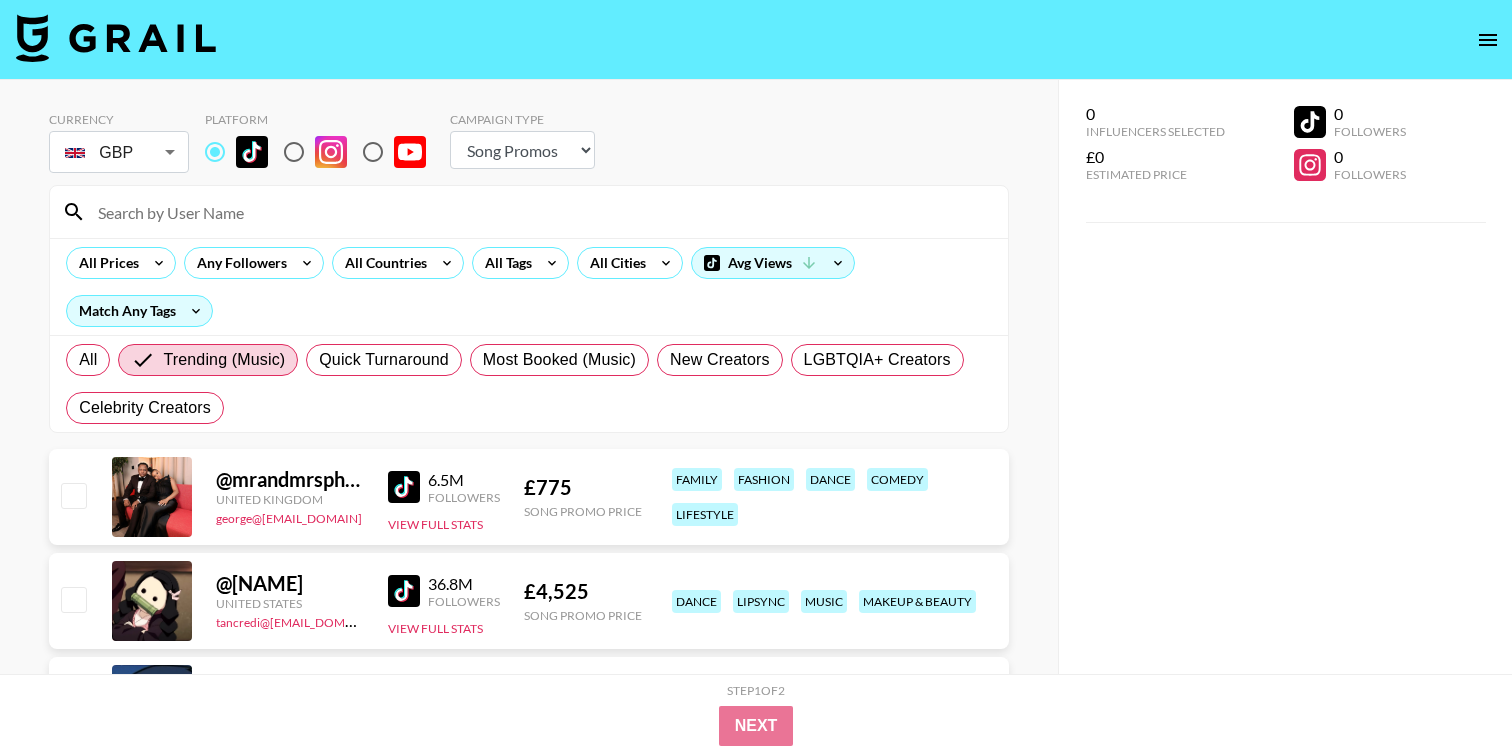 click on "Choose Type... Song Promos Brand Promos" at bounding box center (522, 150) 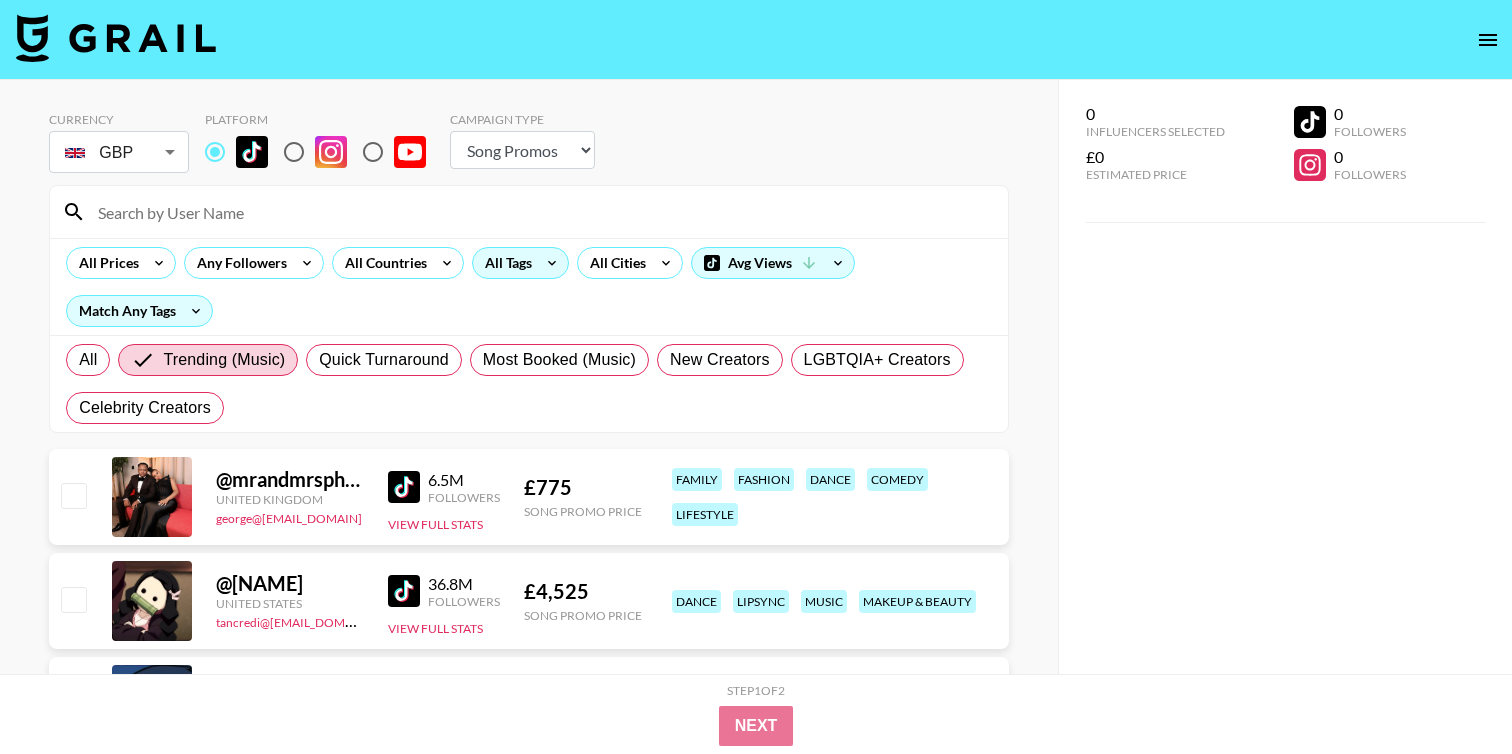 click 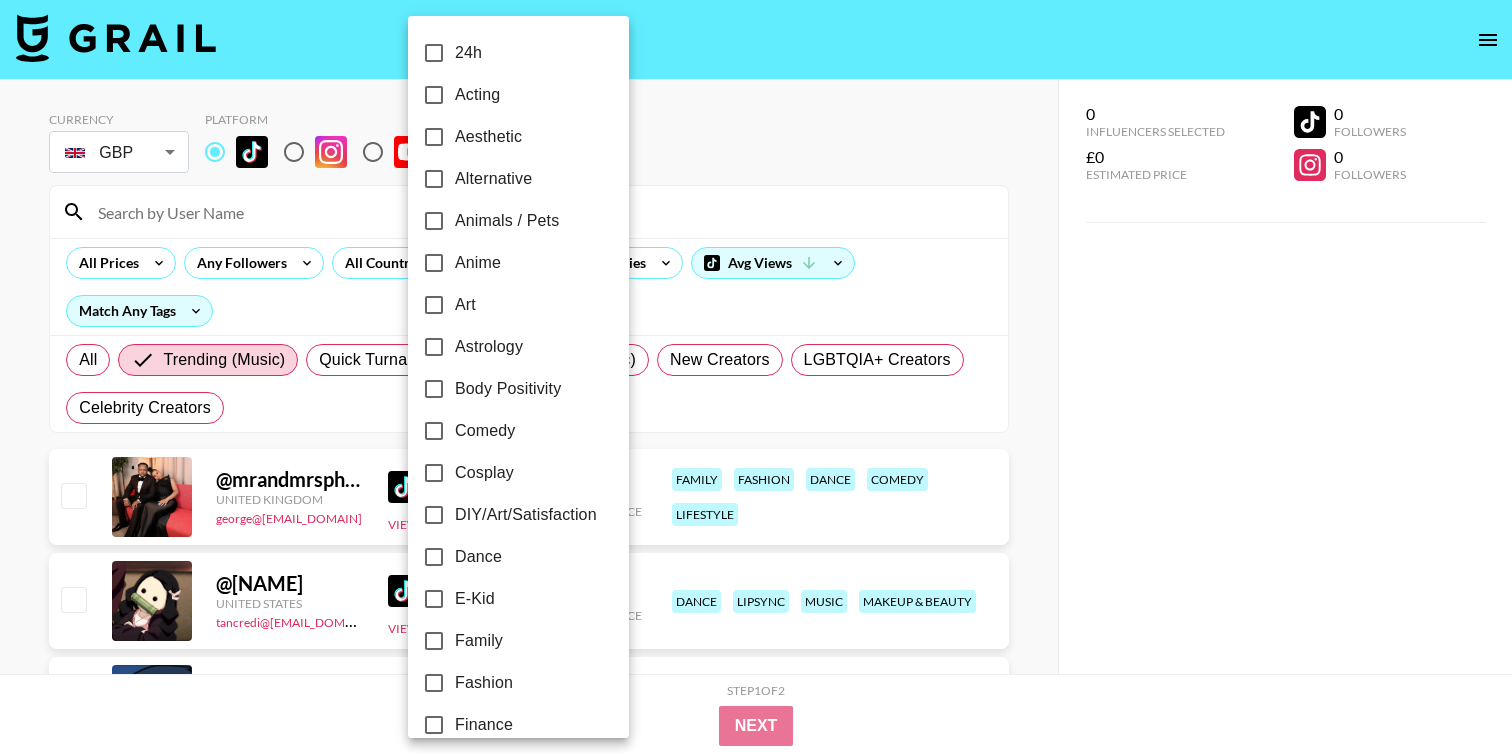 click at bounding box center [756, 377] 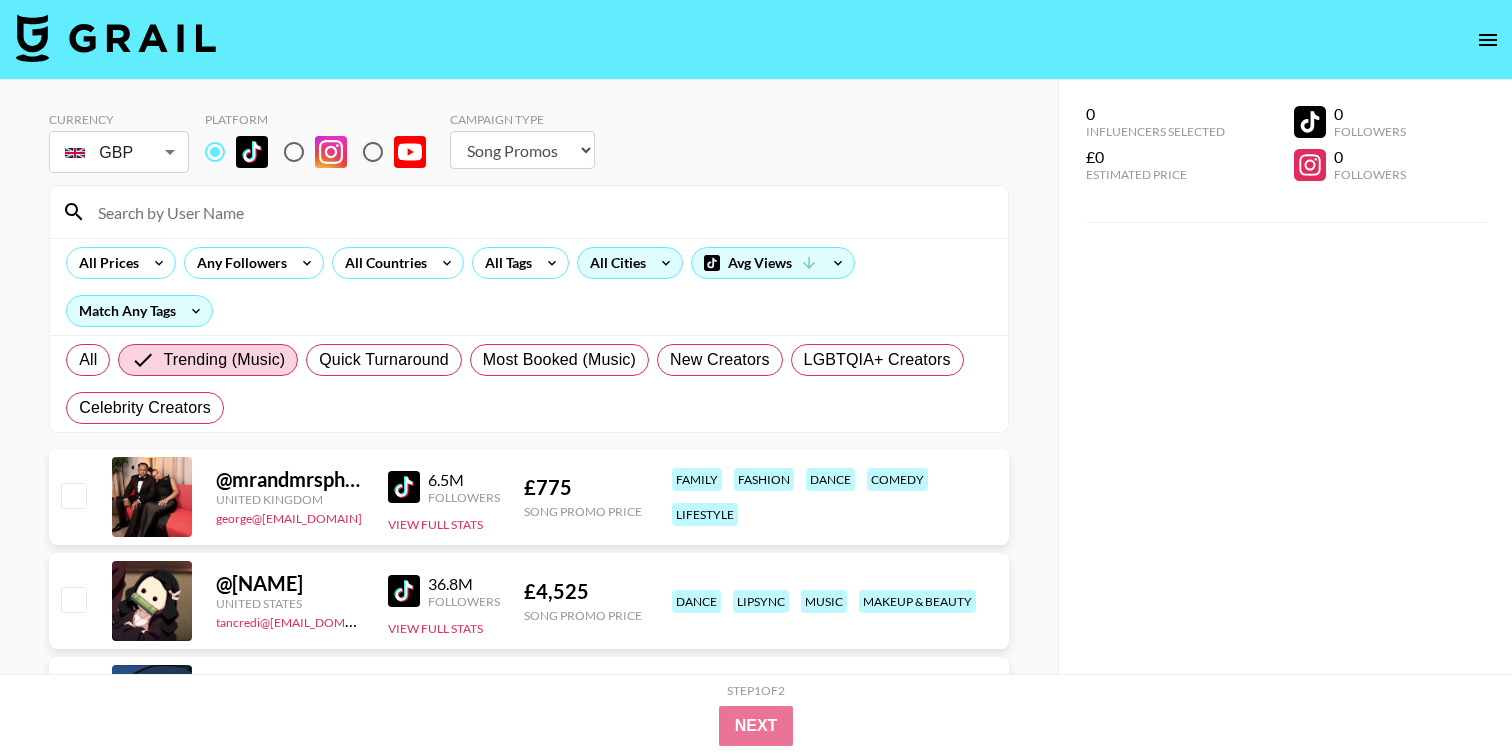 click on "All Cities" at bounding box center [614, 263] 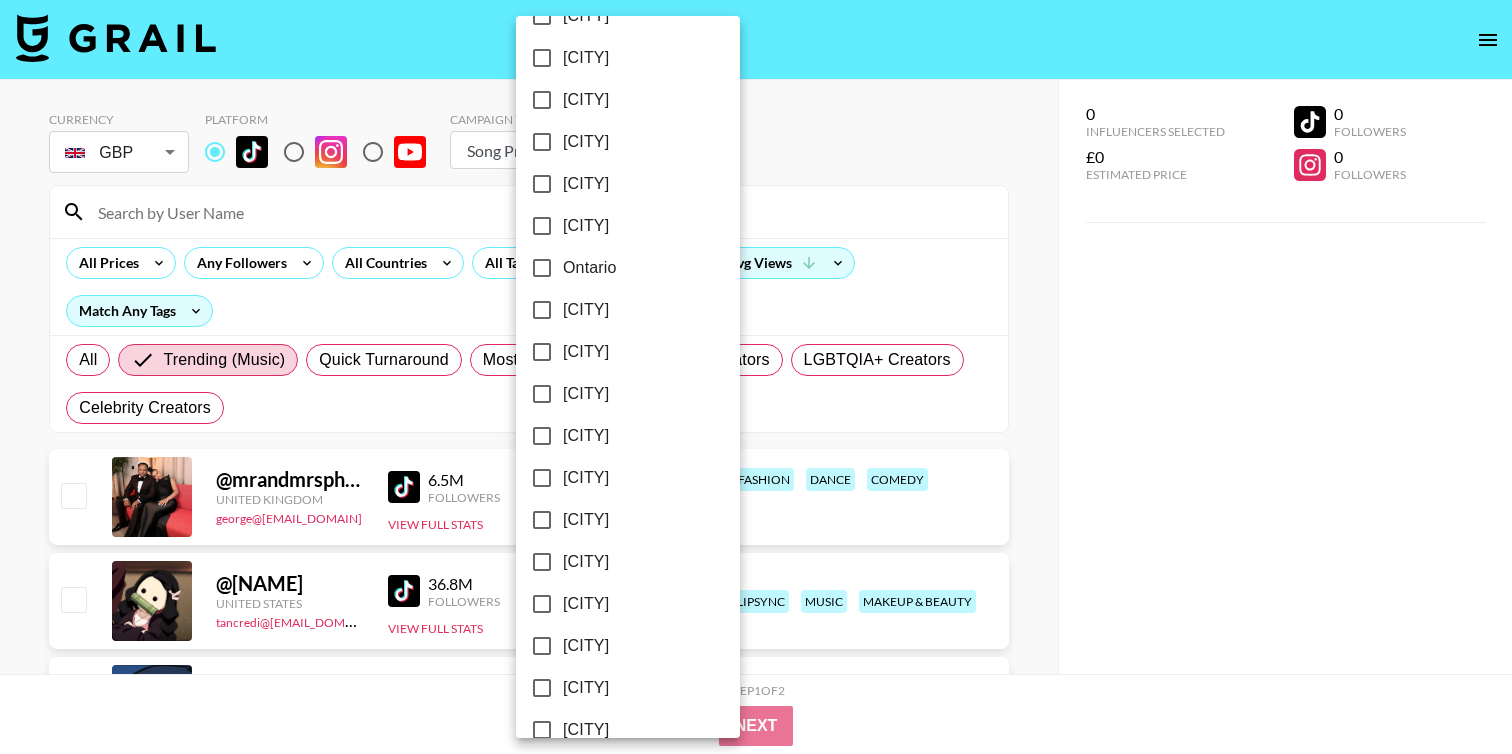 scroll, scrollTop: 2094, scrollLeft: 0, axis: vertical 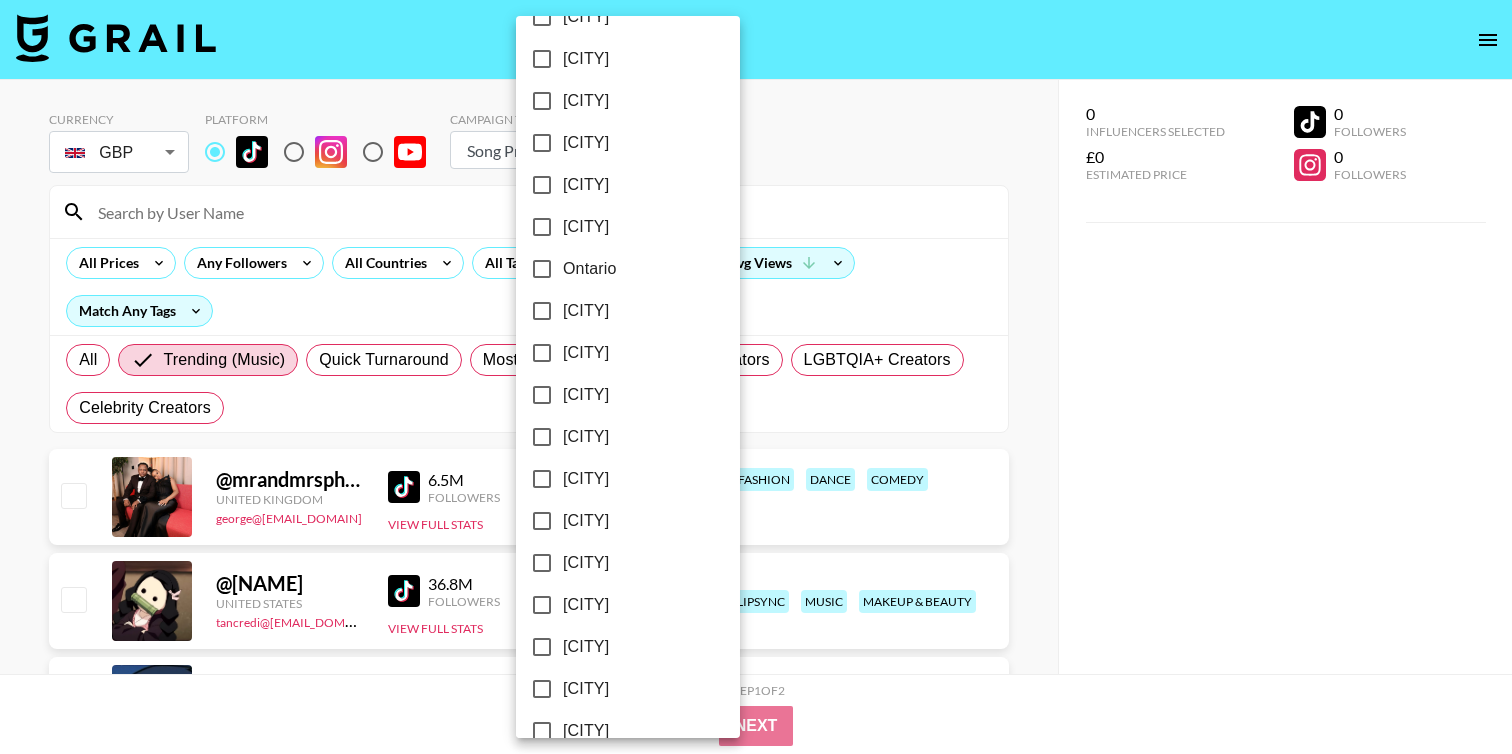 click at bounding box center [756, 377] 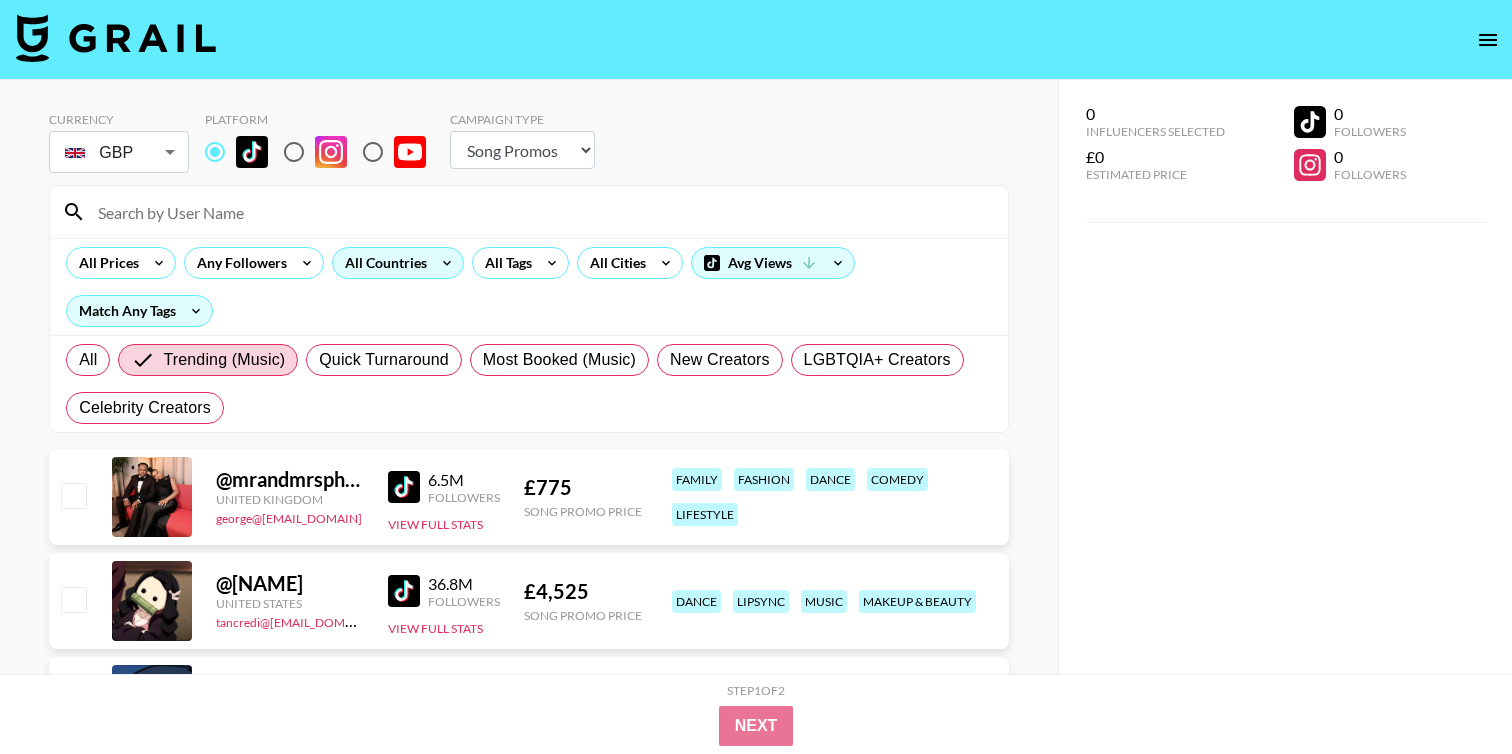 click 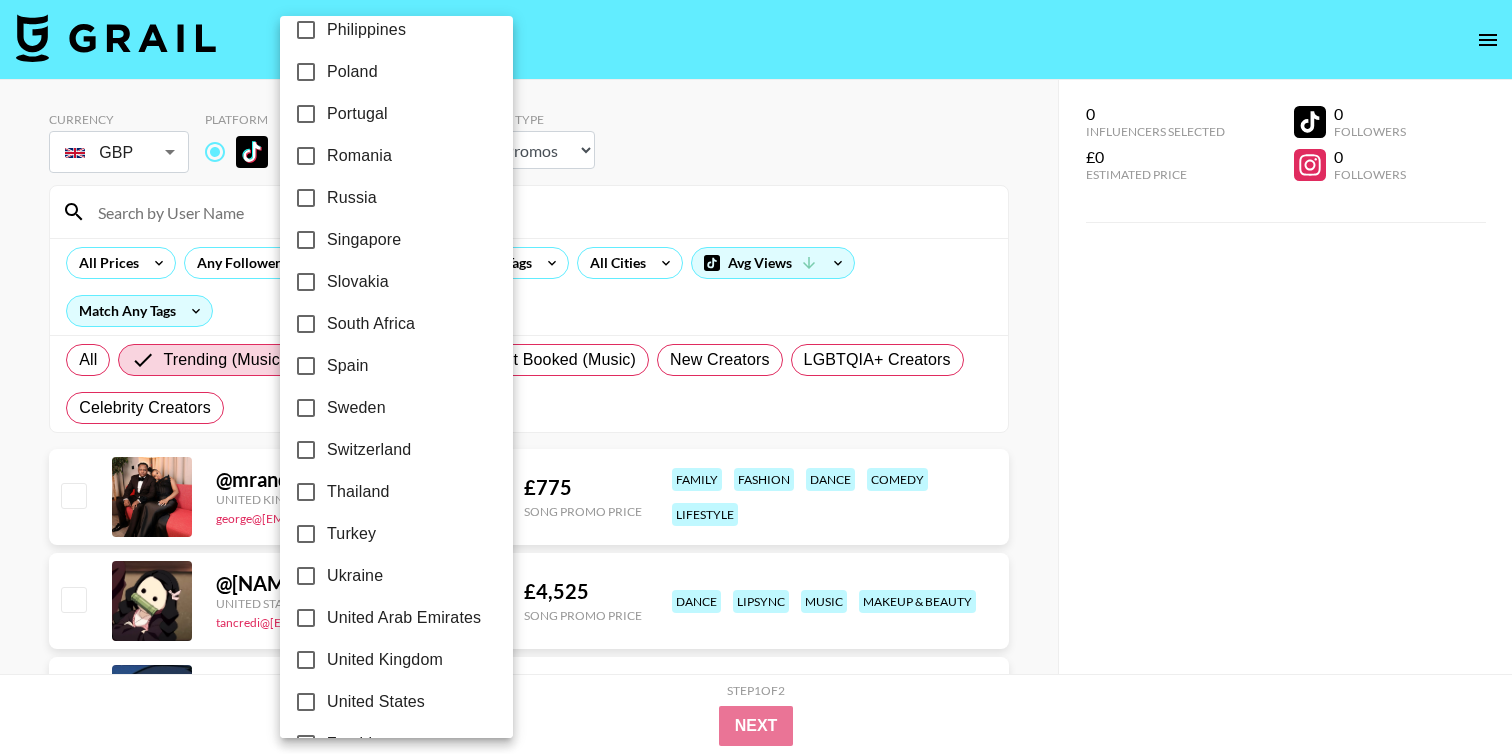 scroll, scrollTop: 1545, scrollLeft: 0, axis: vertical 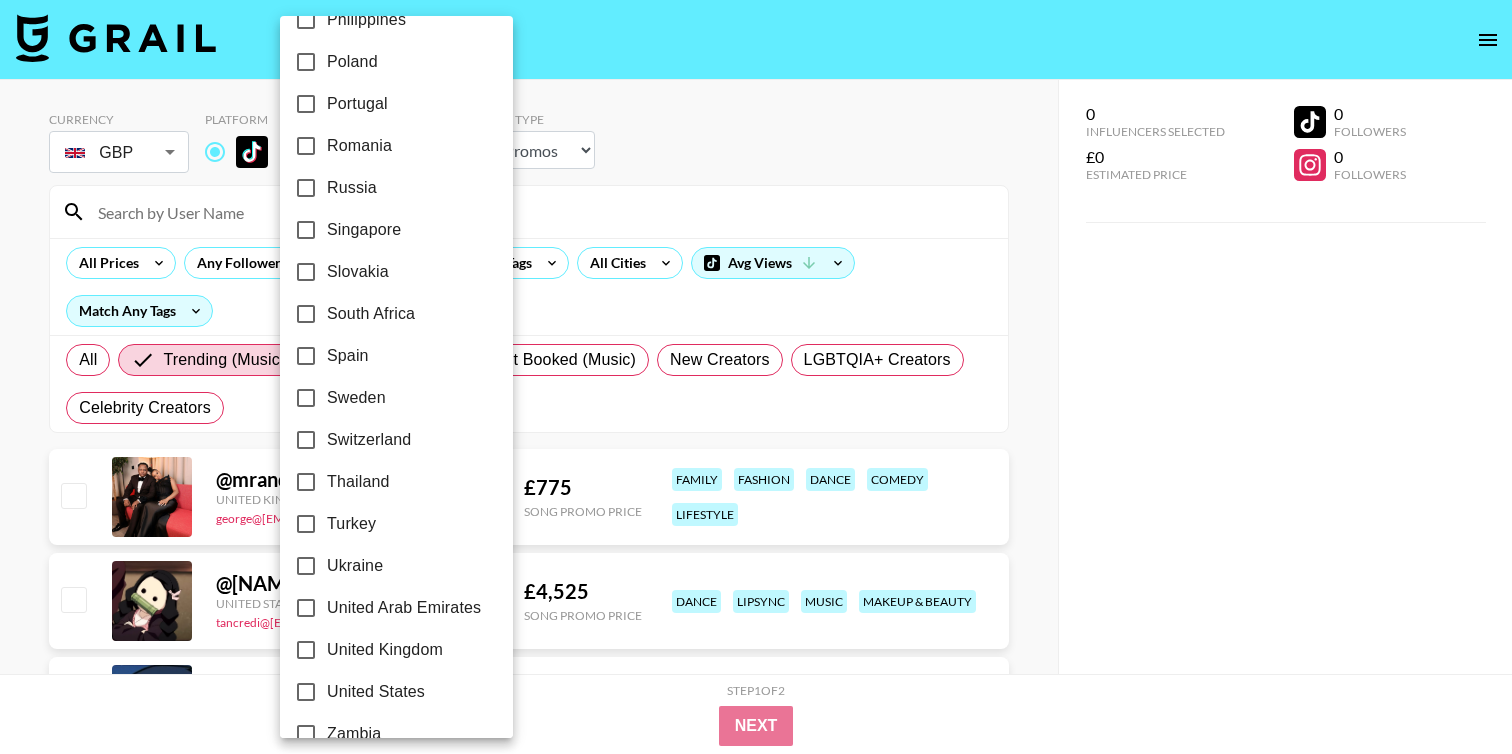 click on "United Kingdom" at bounding box center [306, 650] 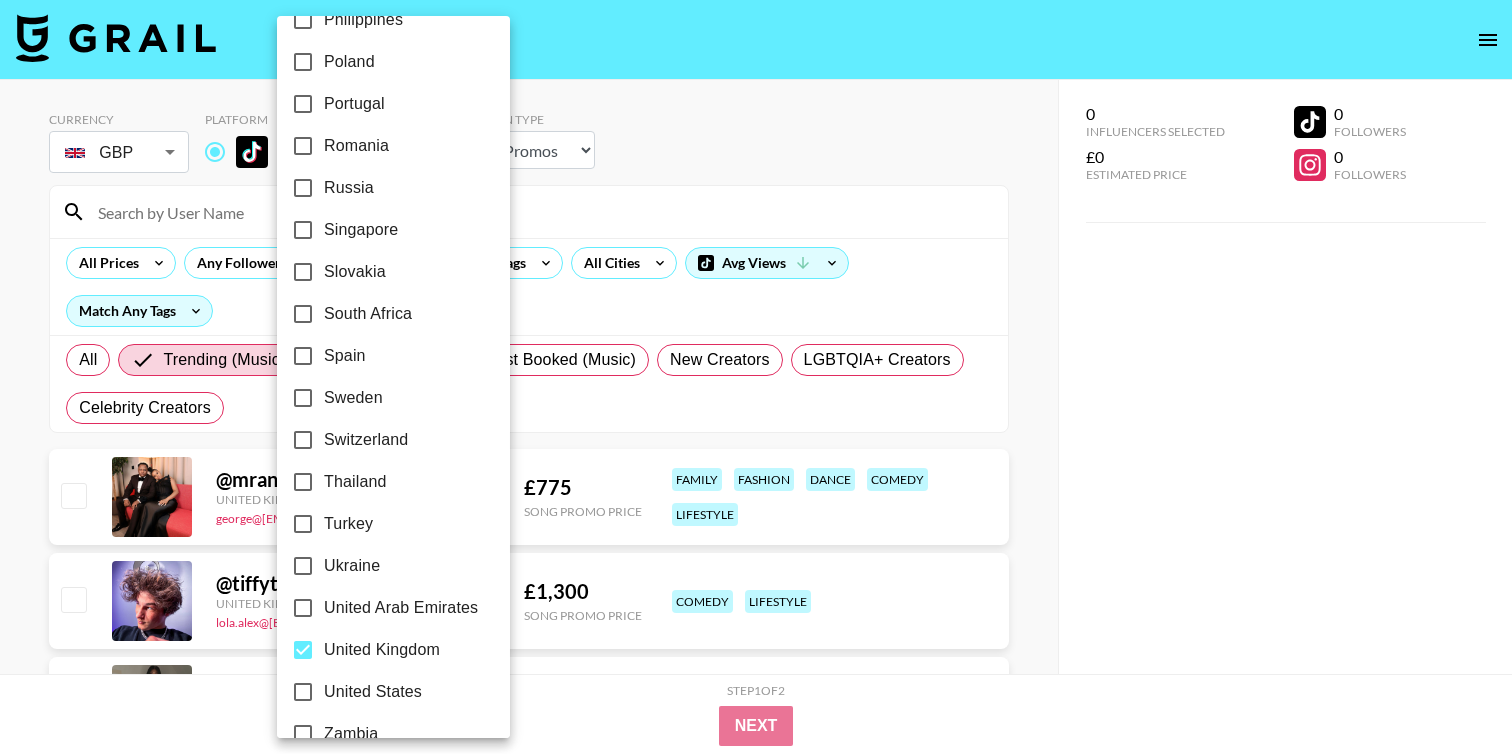 click at bounding box center [756, 377] 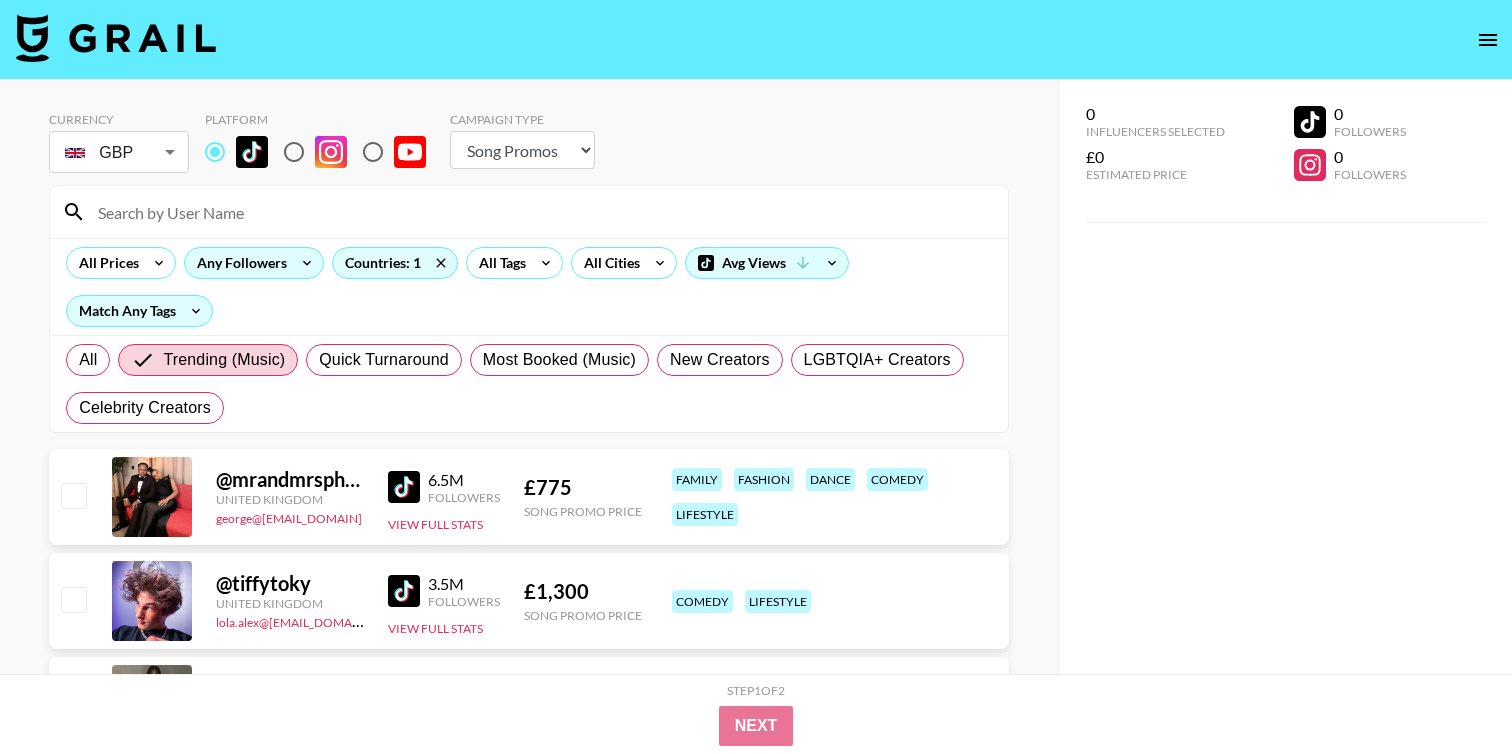 click on "Any Followers" at bounding box center (238, 263) 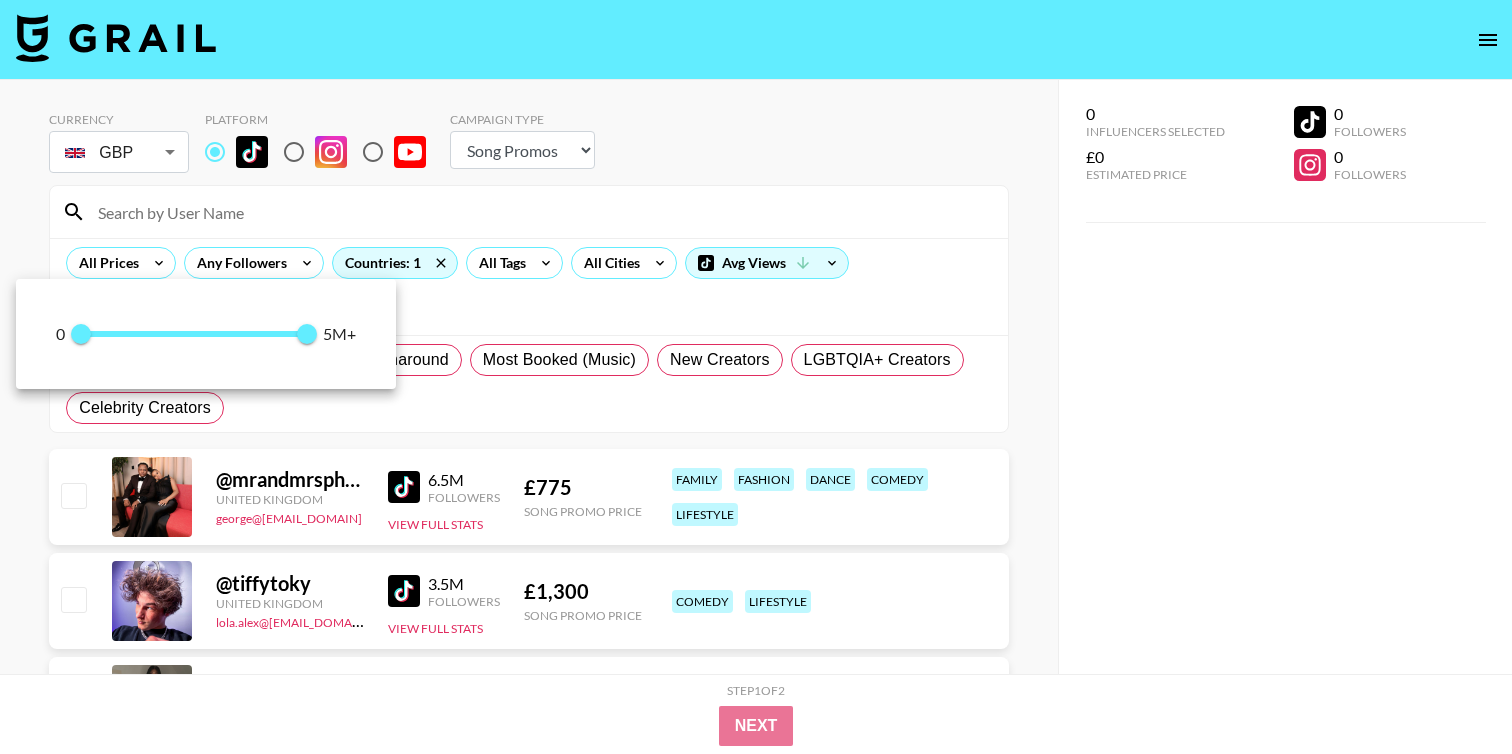 click at bounding box center [756, 377] 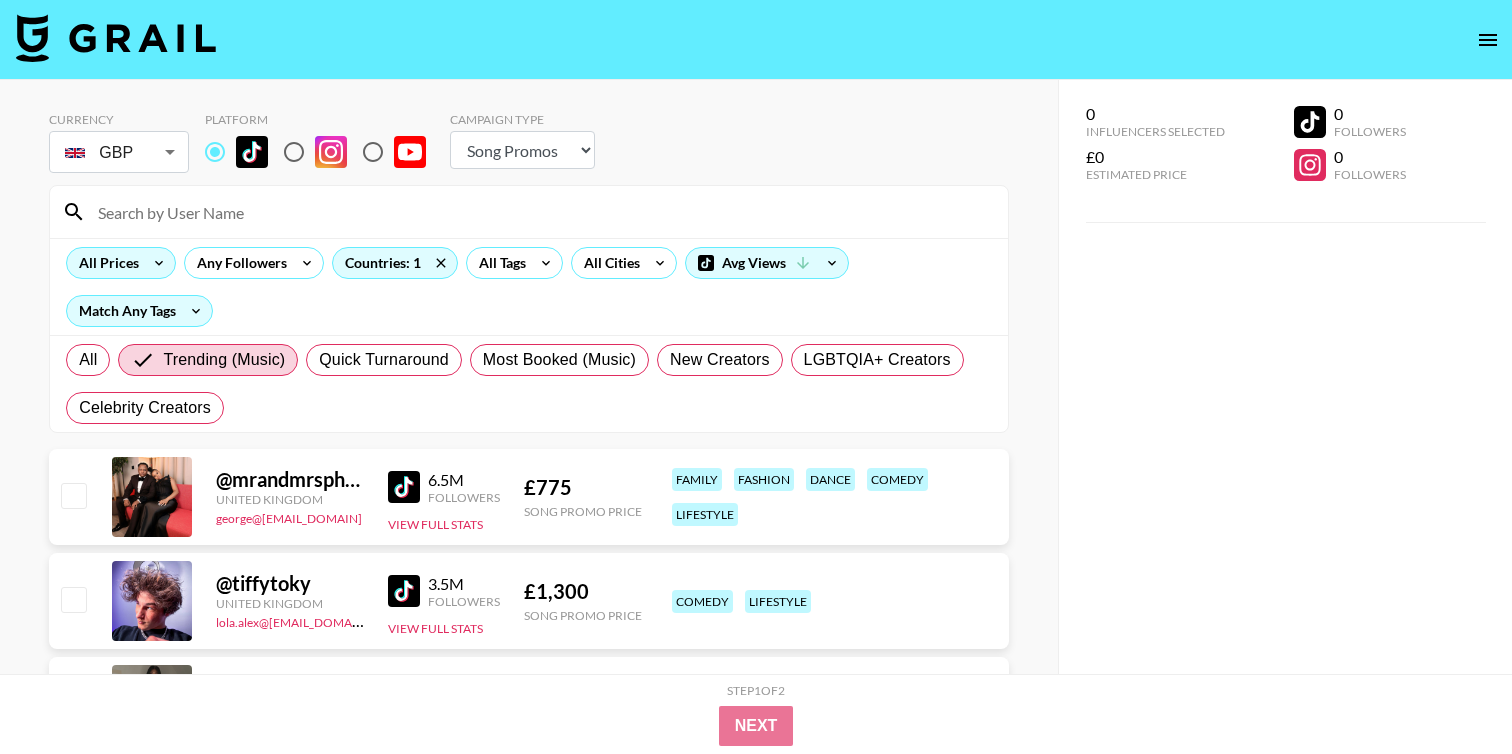 click on "All Prices" at bounding box center [105, 263] 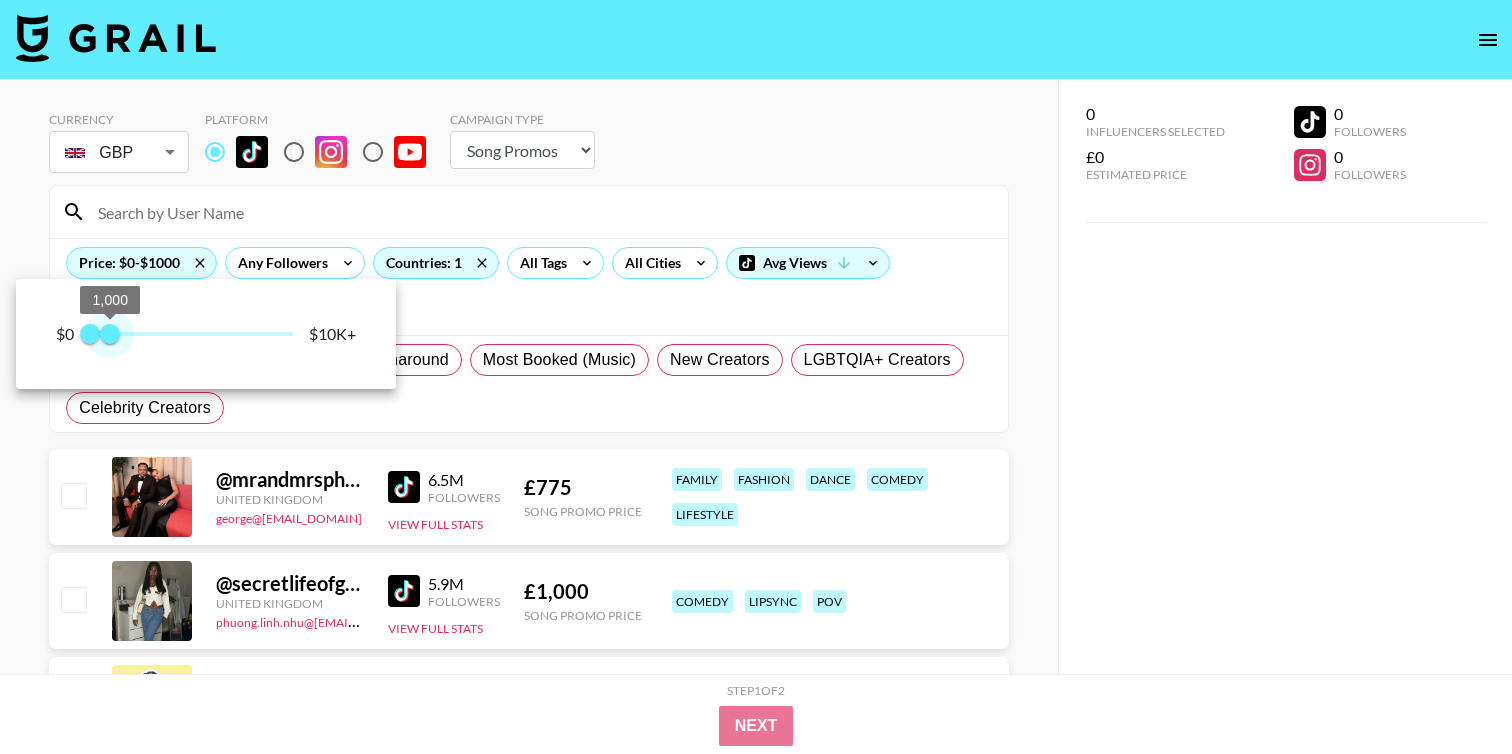 type on "500" 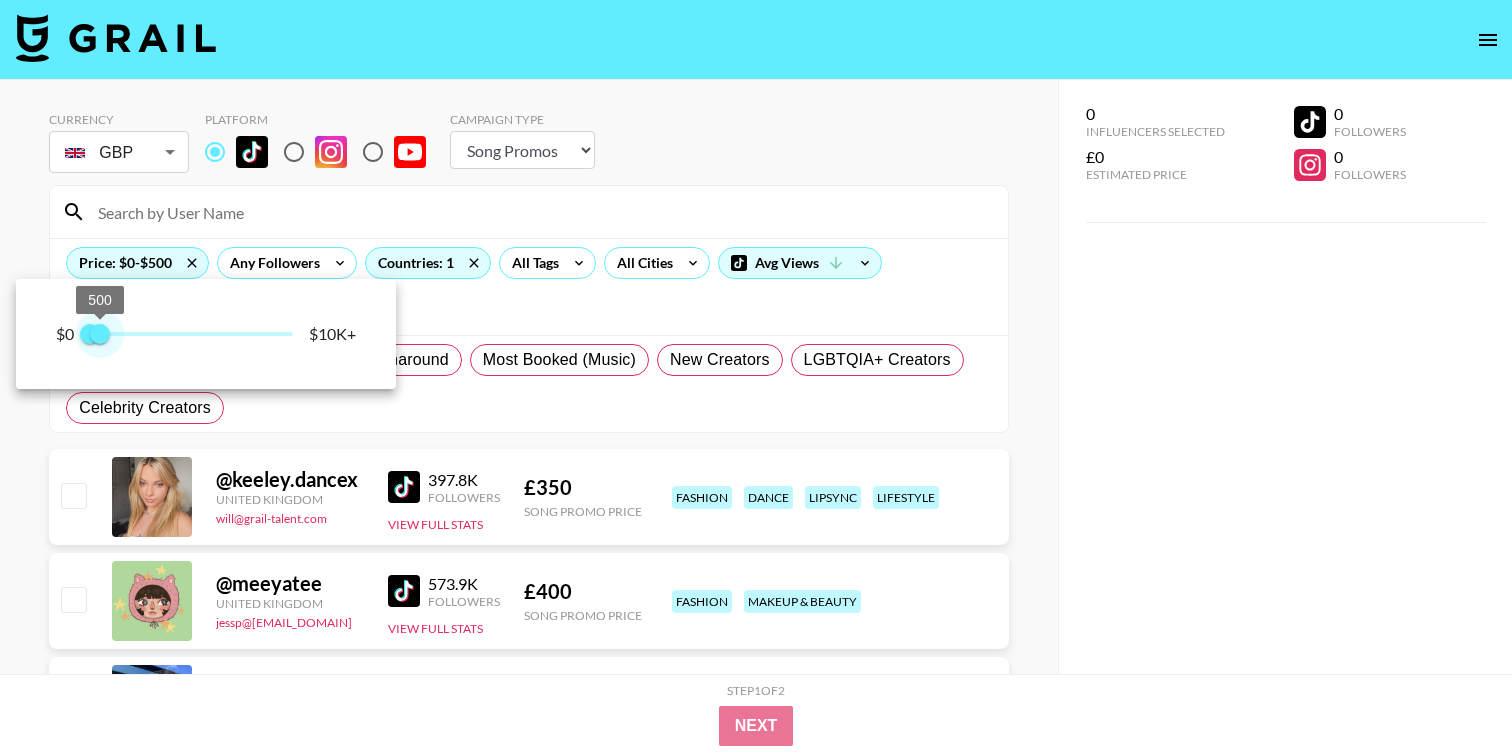 drag, startPoint x: 291, startPoint y: 340, endPoint x: 101, endPoint y: 334, distance: 190.09471 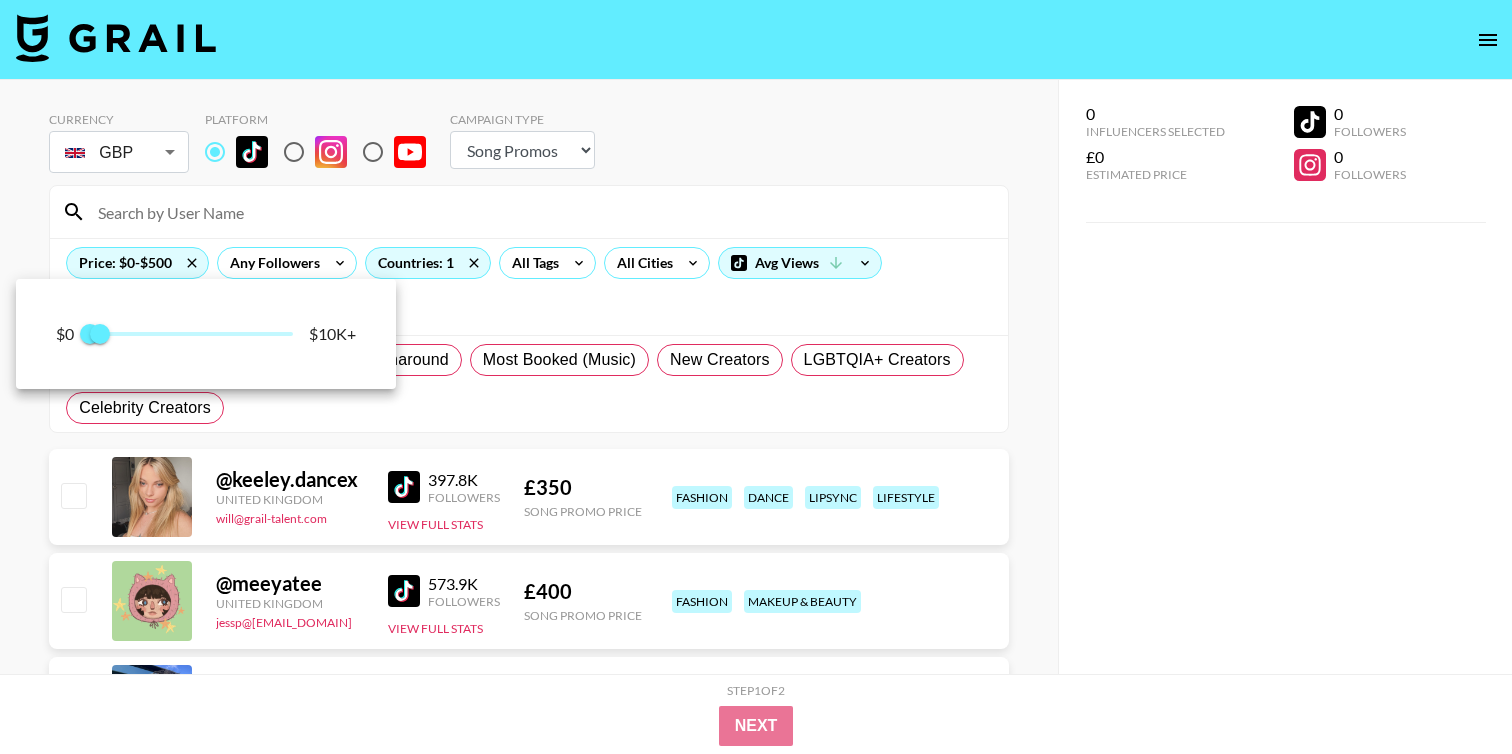 click at bounding box center [756, 377] 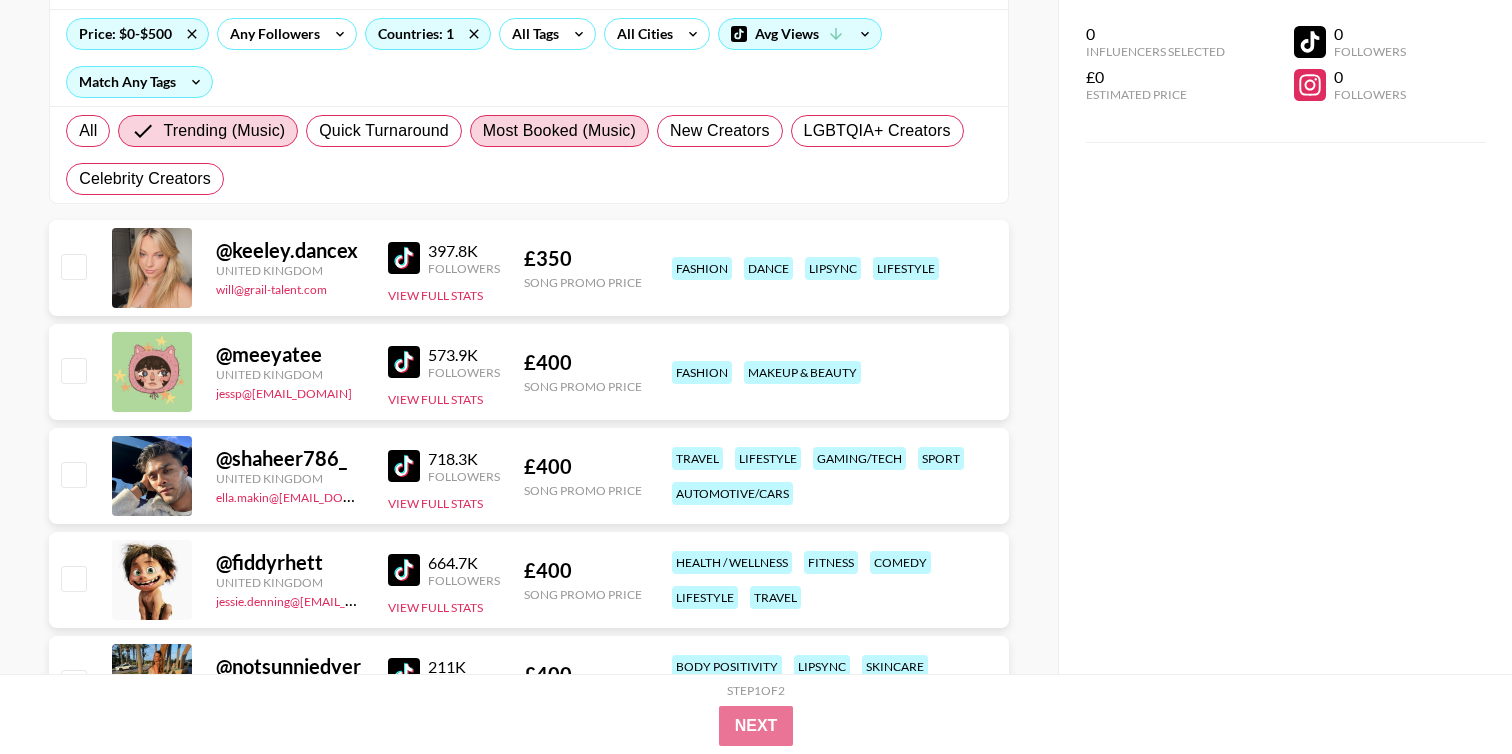 scroll, scrollTop: 0, scrollLeft: 0, axis: both 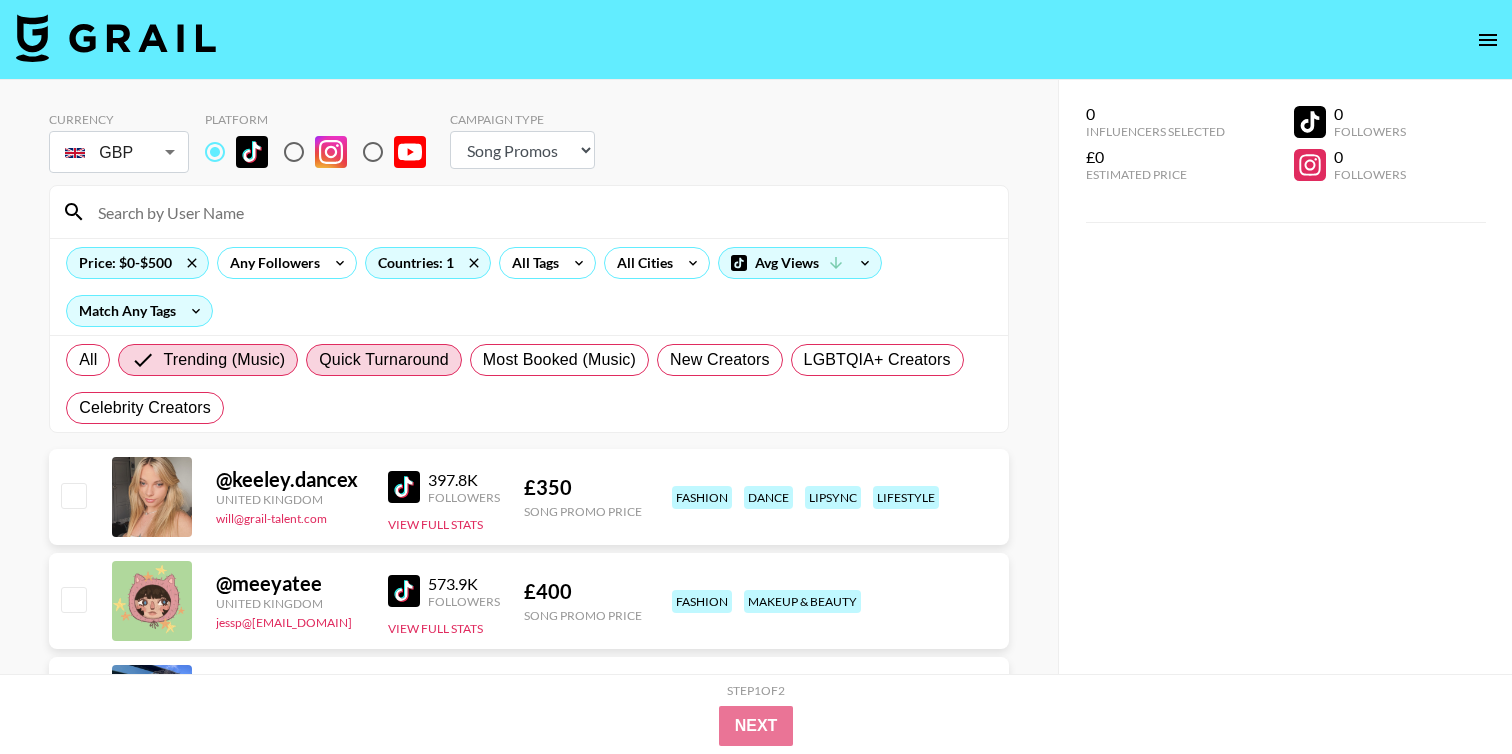 click on "Quick Turnaround" at bounding box center (384, 360) 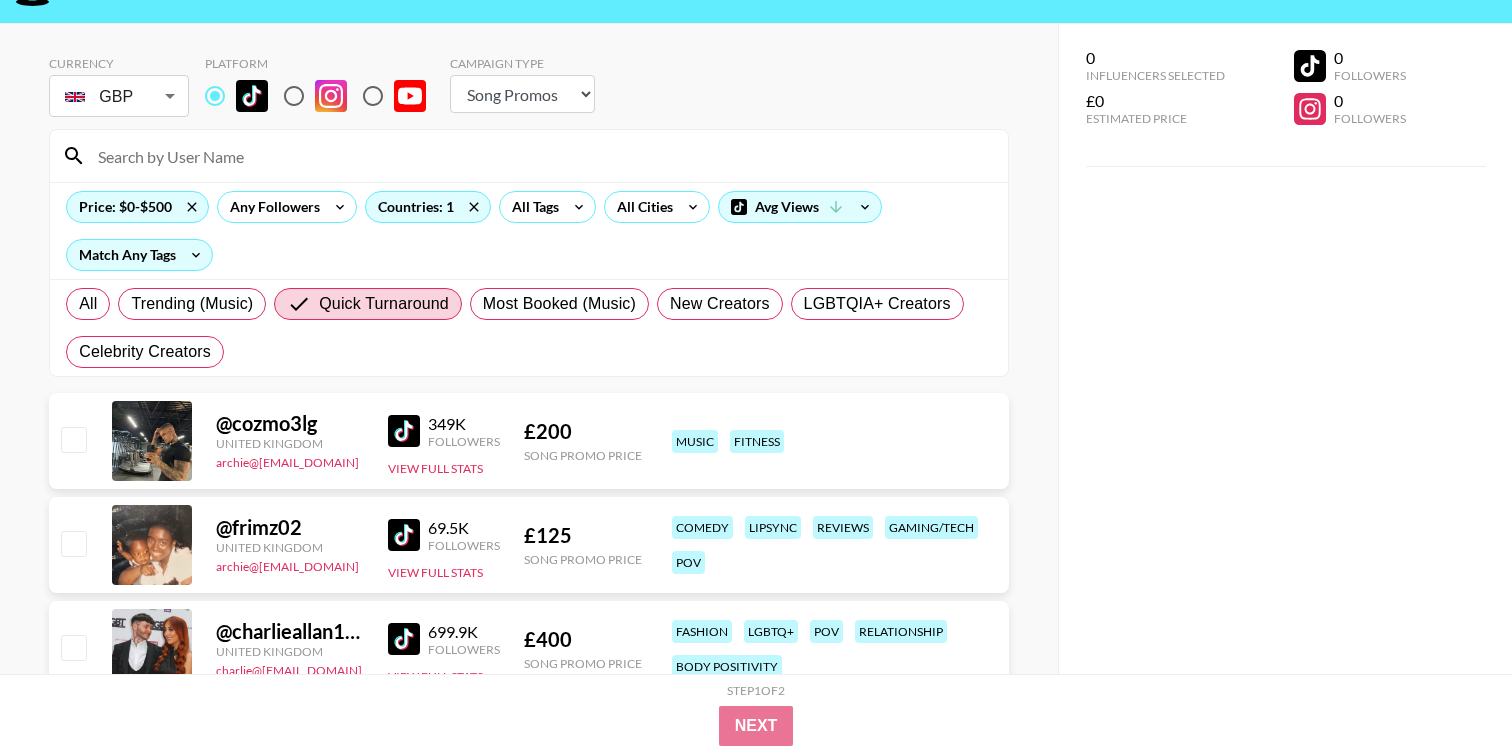 scroll, scrollTop: 52, scrollLeft: 0, axis: vertical 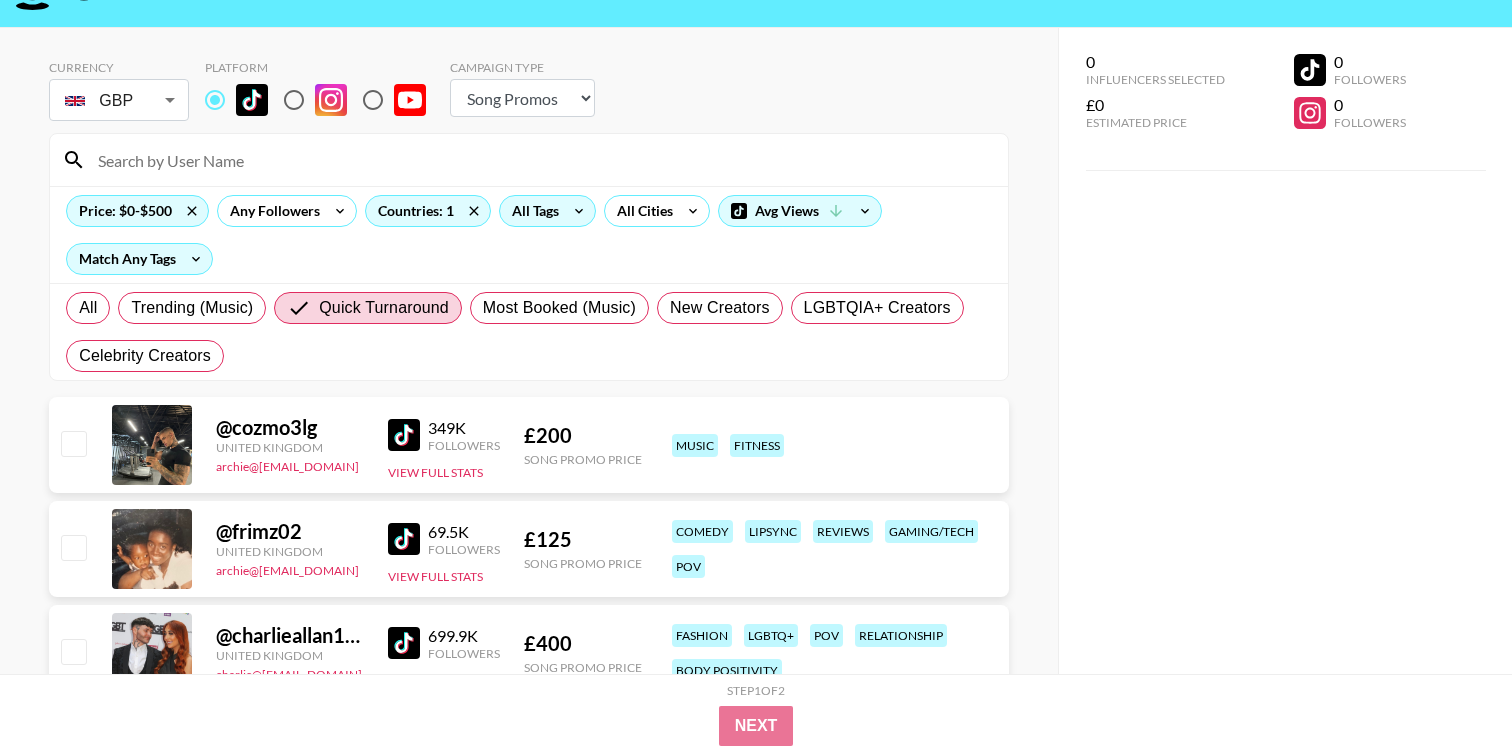 click 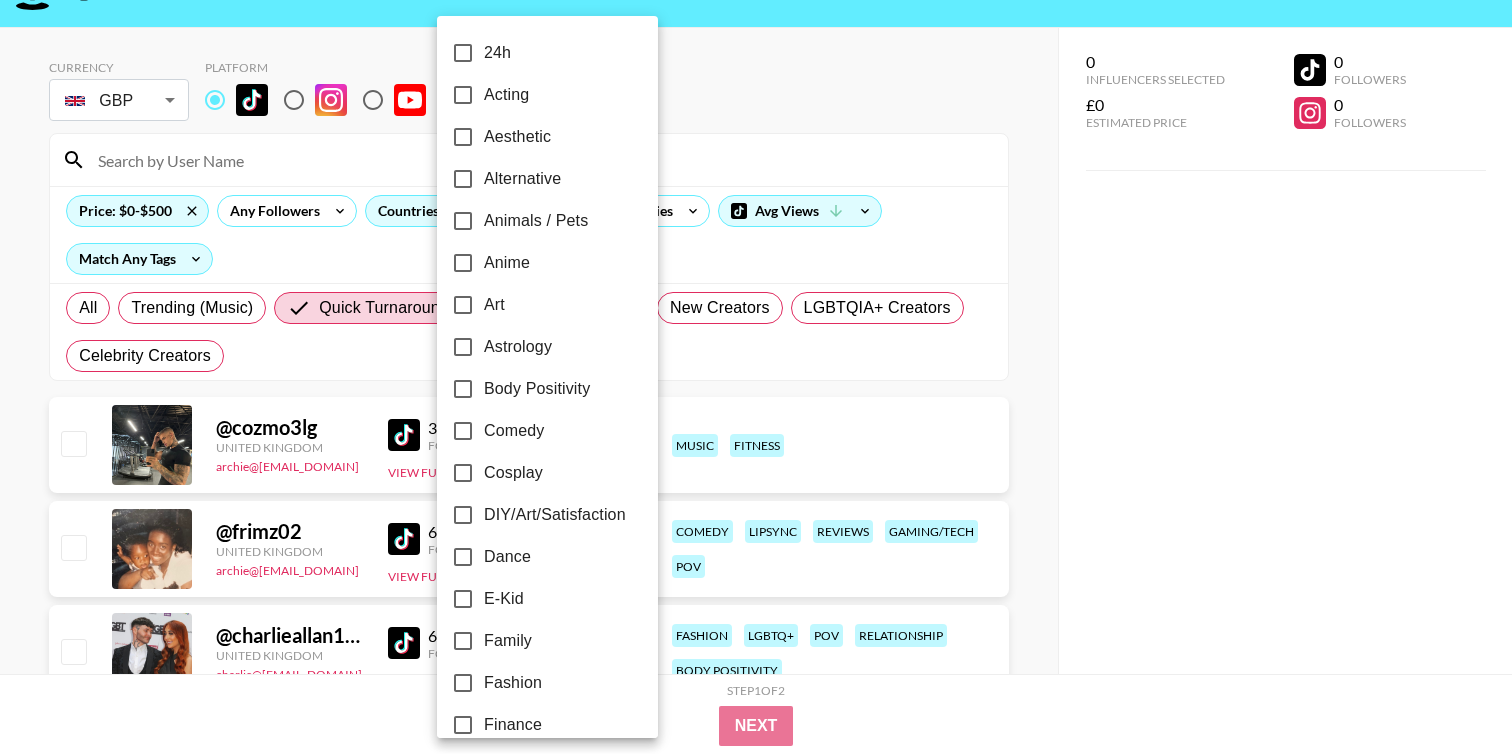 click at bounding box center (756, 377) 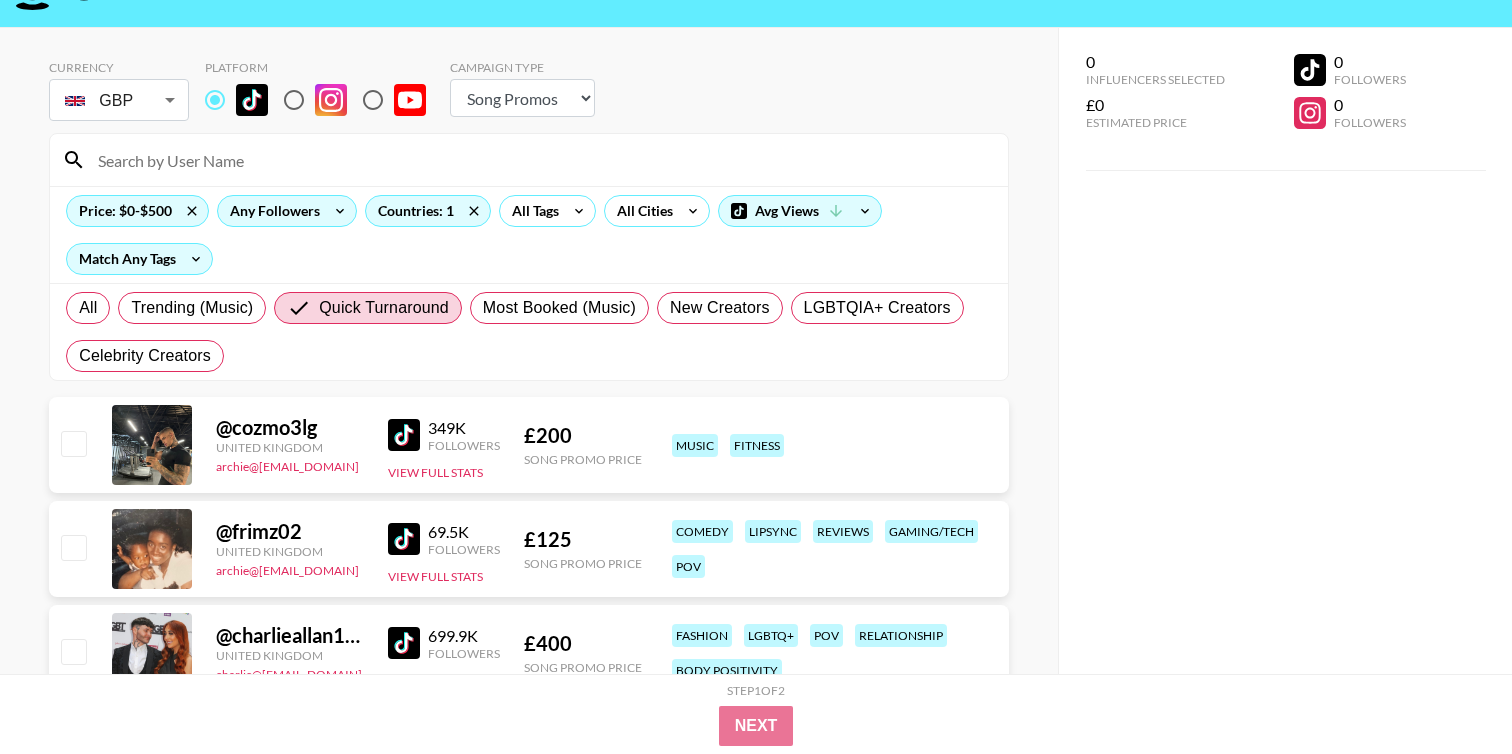 click on "Any Followers" at bounding box center [271, 211] 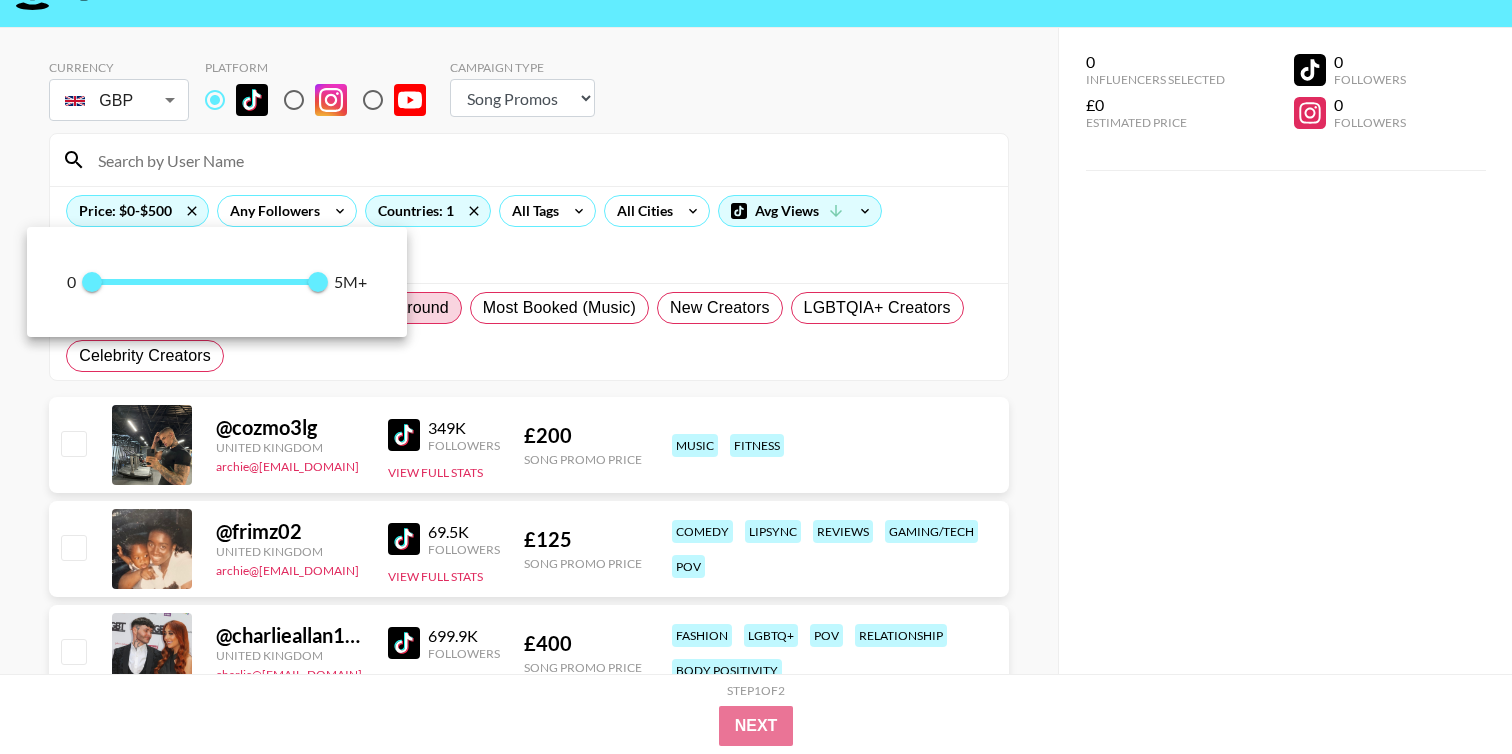 click at bounding box center (756, 377) 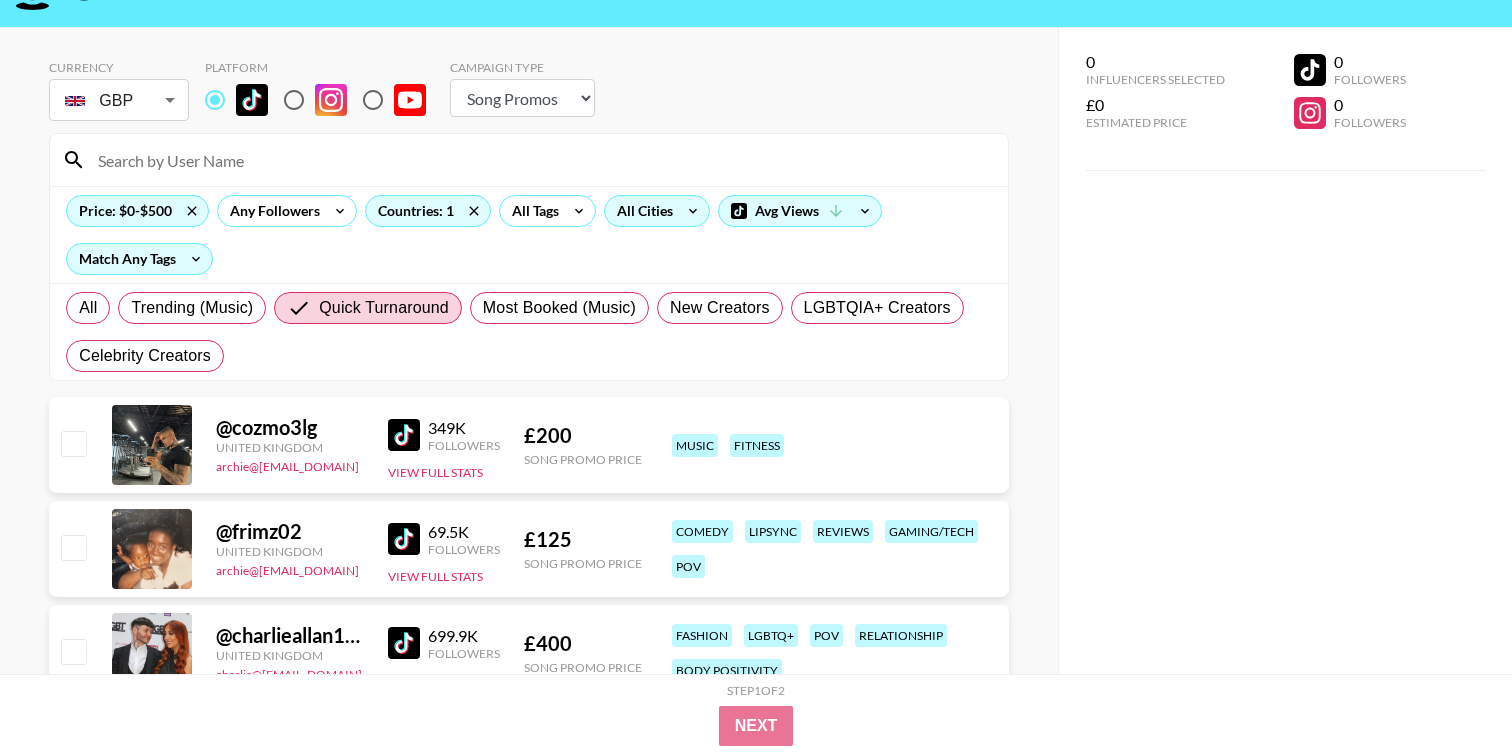 click on "All Cities" at bounding box center [641, 211] 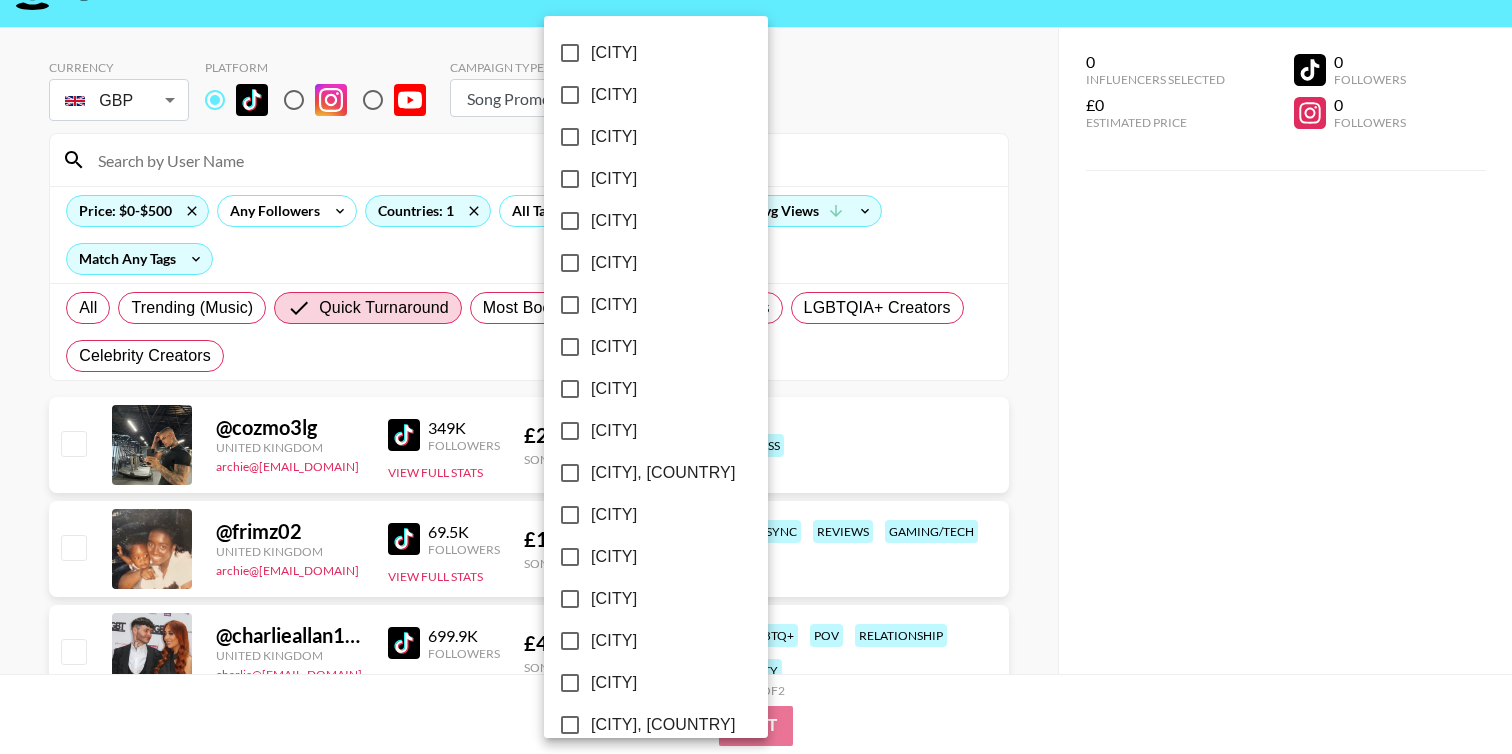 click at bounding box center (756, 377) 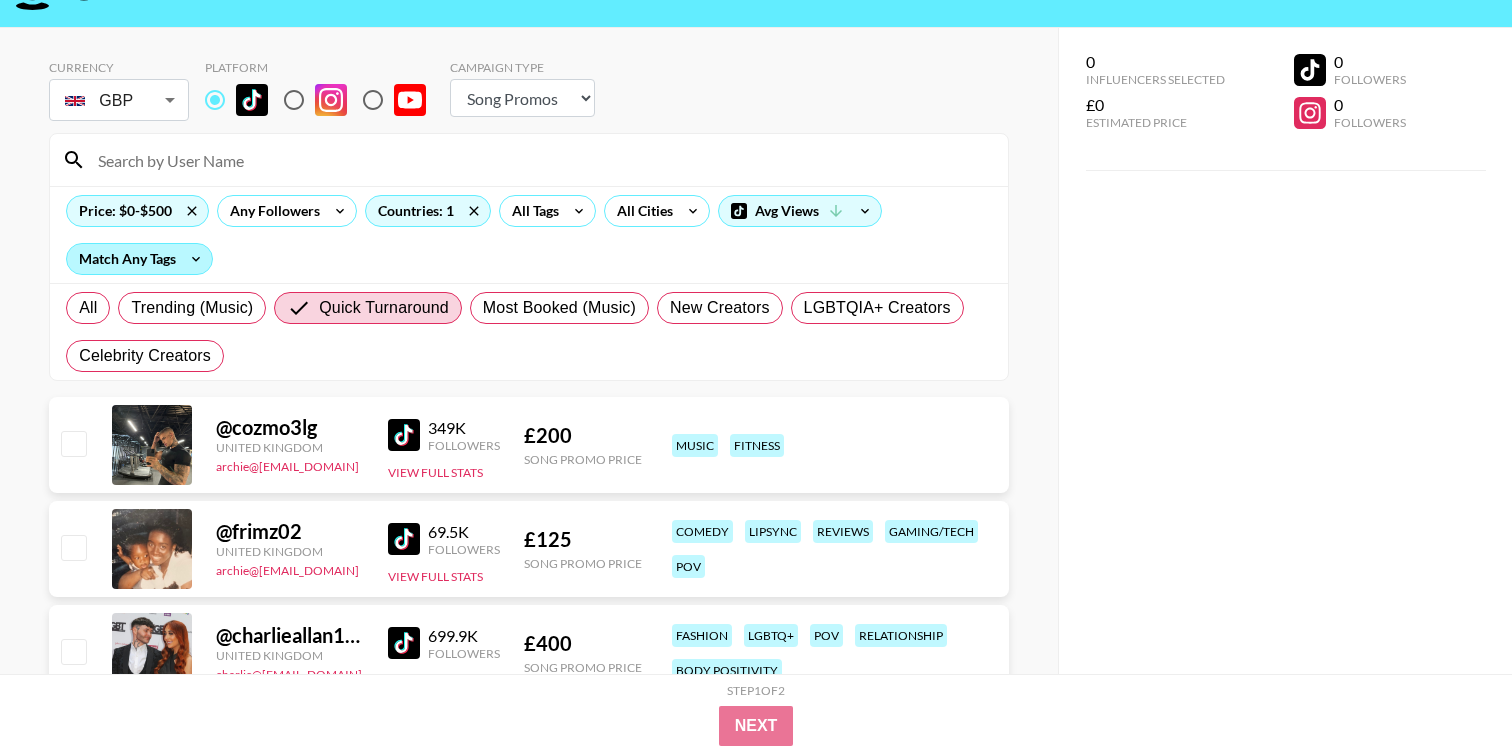 click on "Match Any Tags" at bounding box center (139, 259) 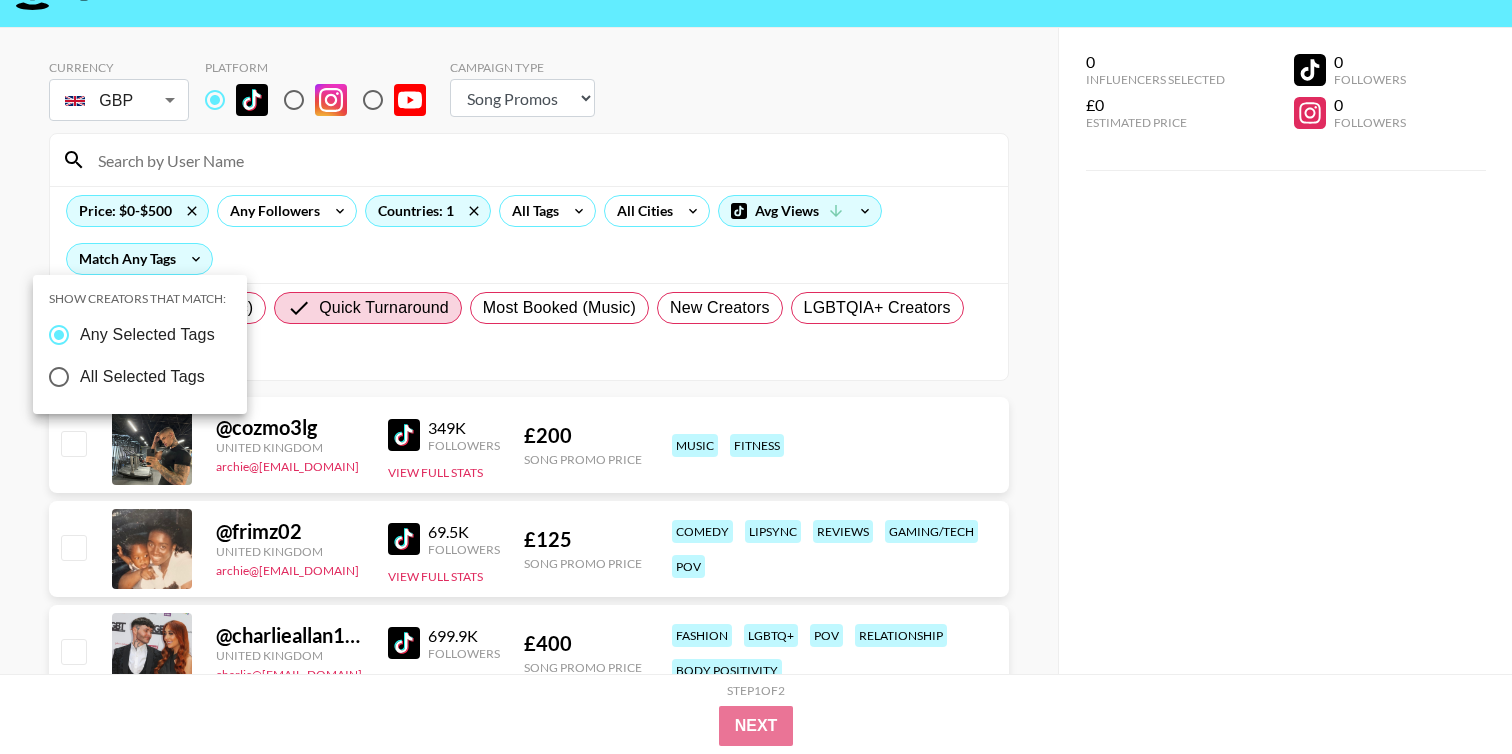 click at bounding box center [756, 377] 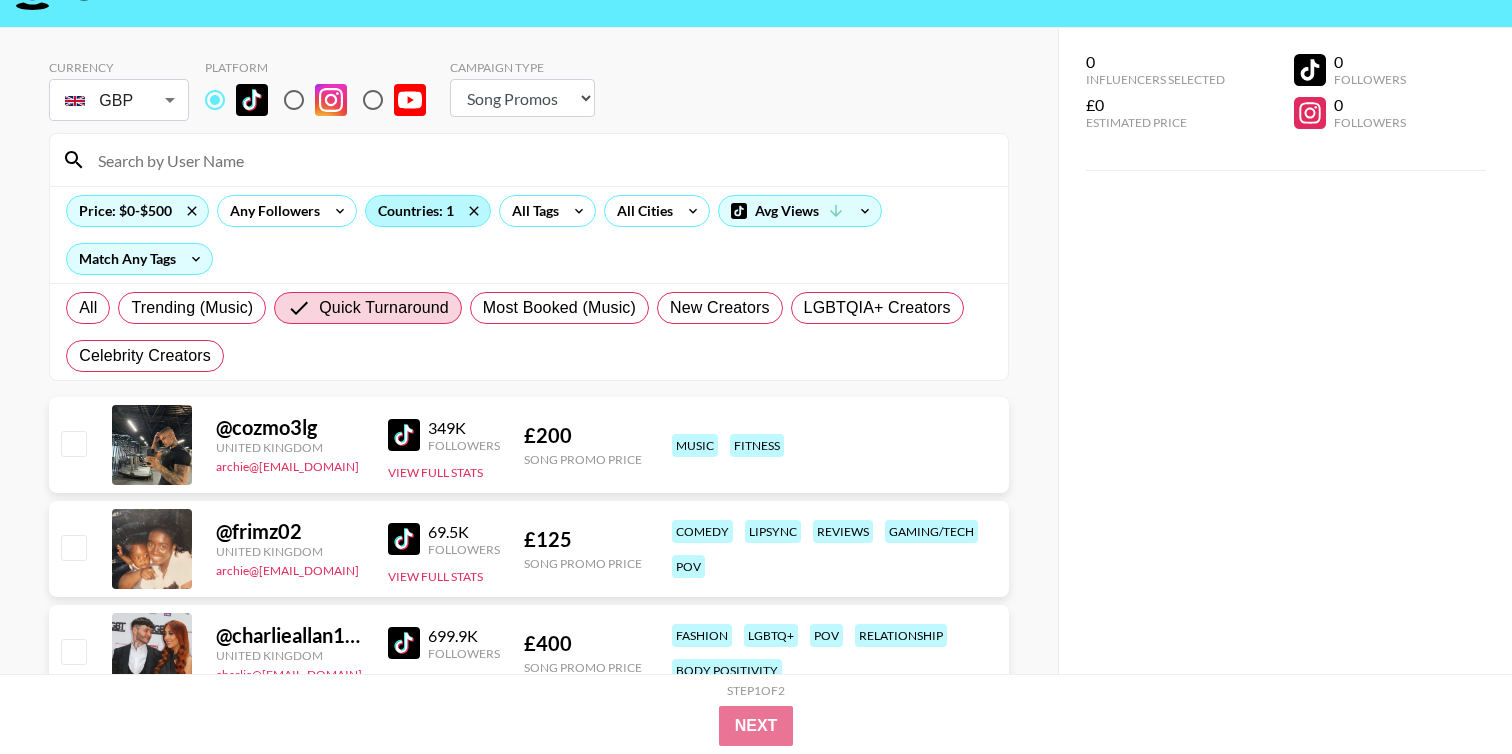 click on "Countries: 1" at bounding box center [428, 211] 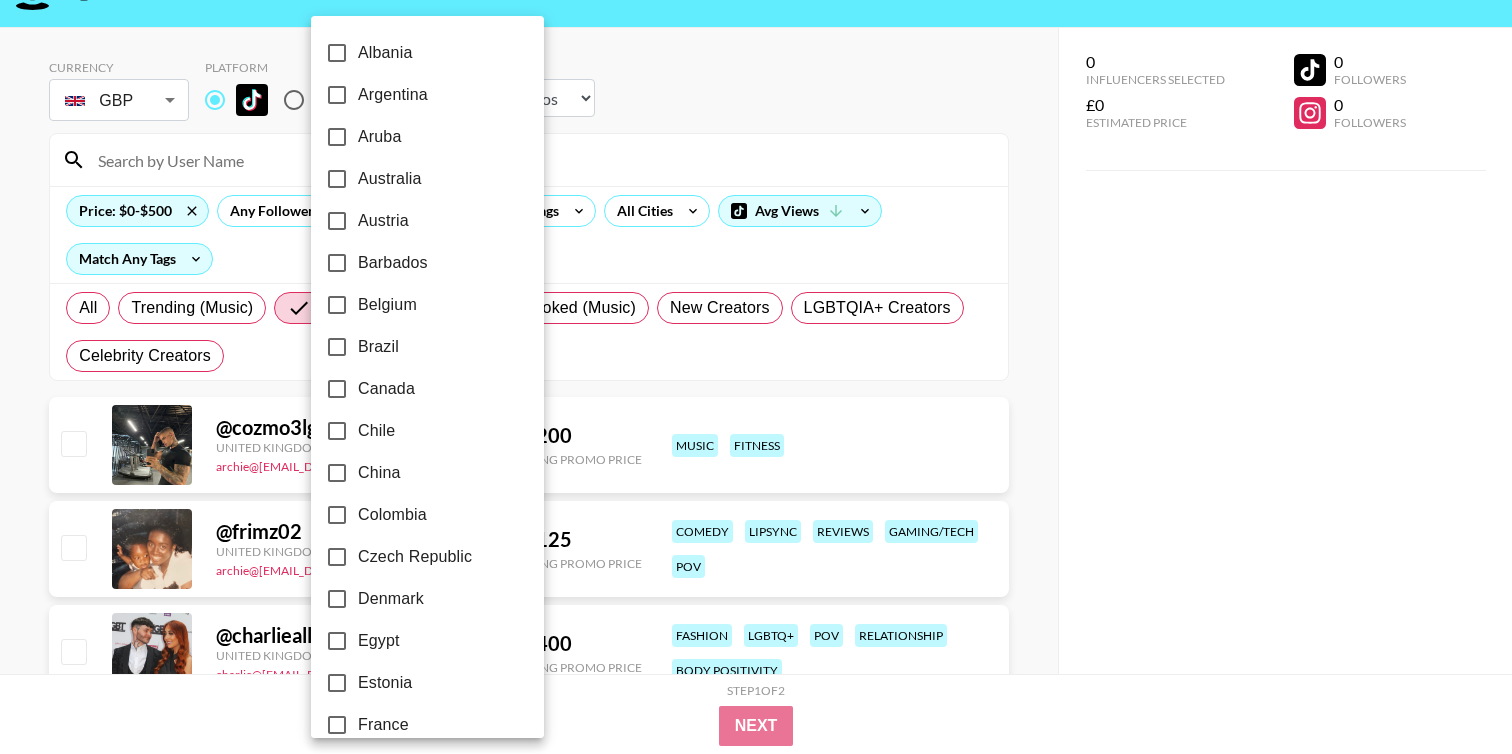 click at bounding box center (756, 377) 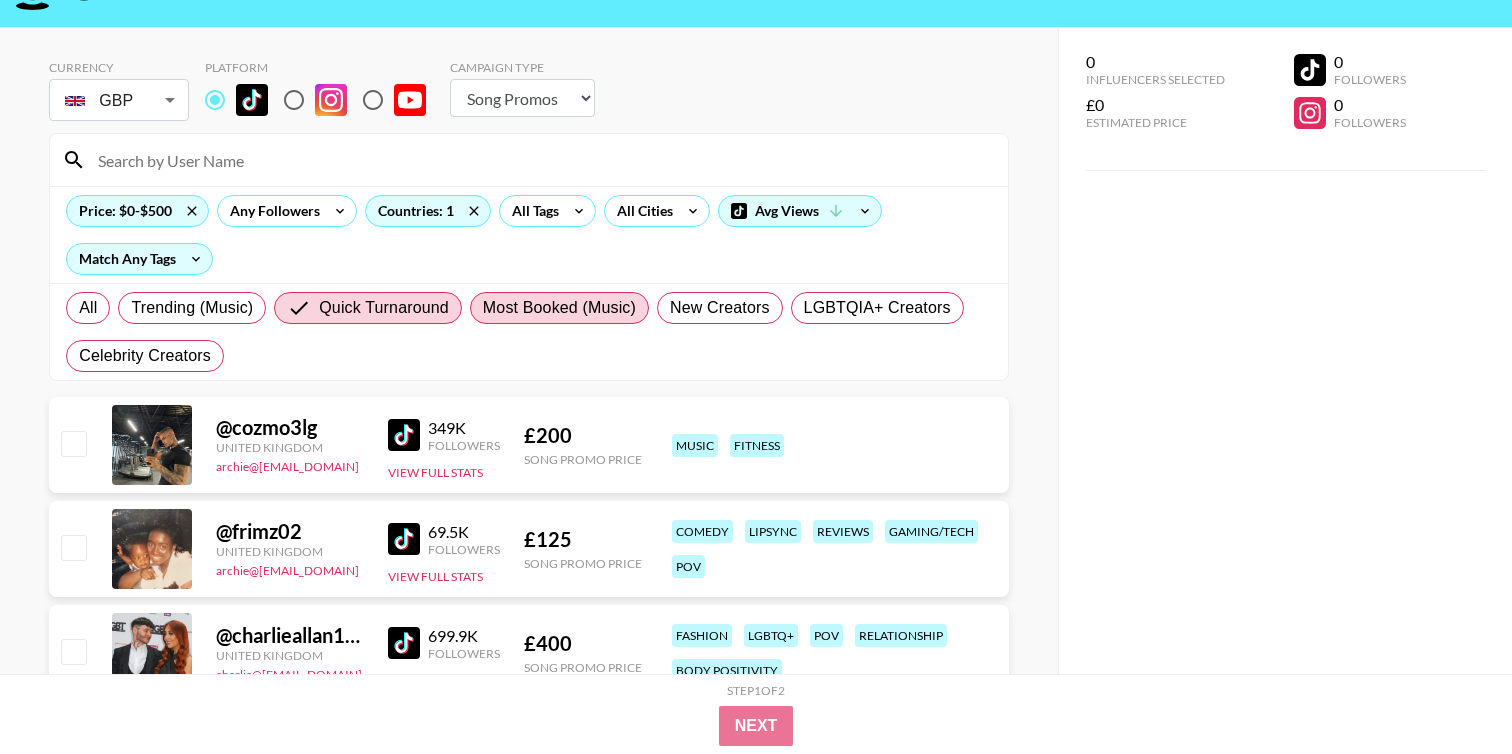 click on "Most Booked (Music)" at bounding box center [559, 308] 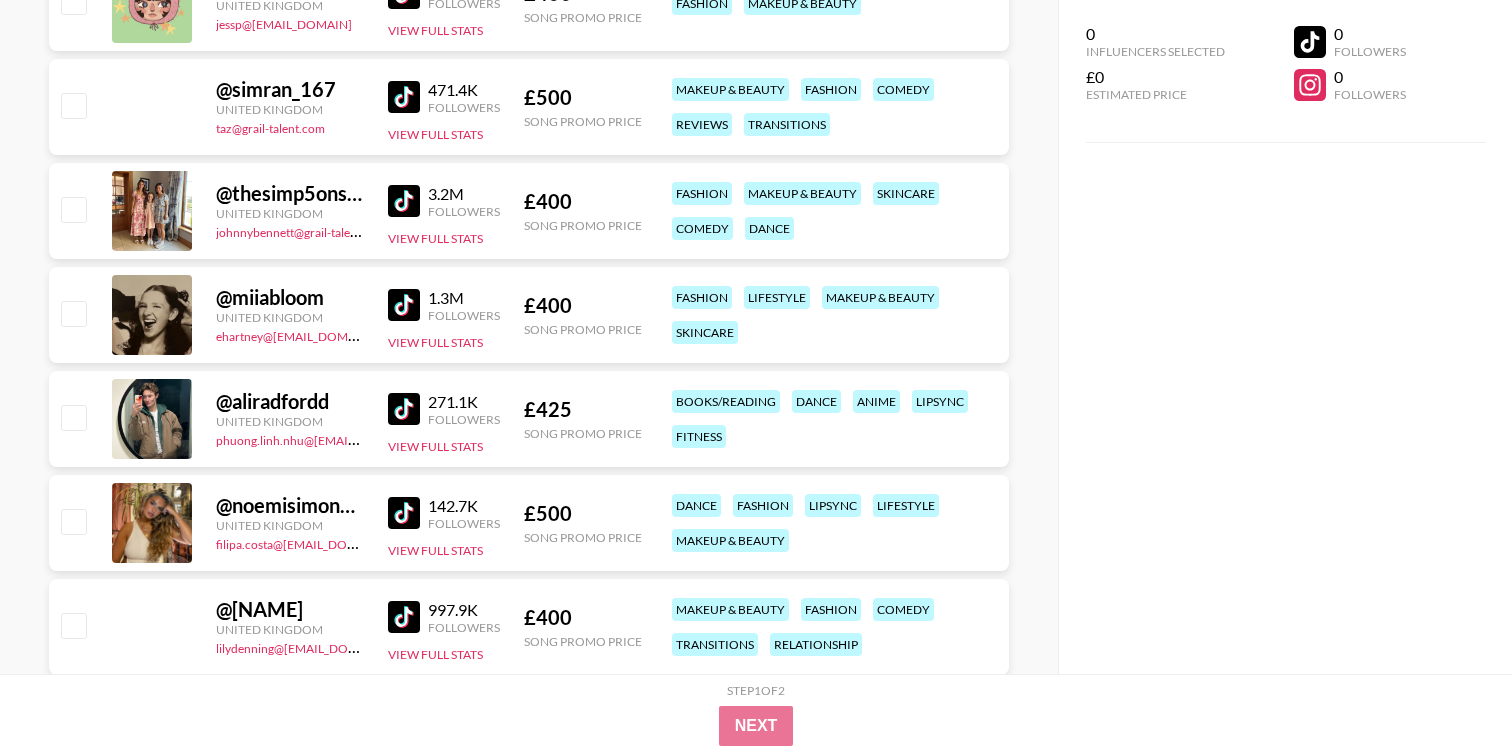 scroll, scrollTop: 719, scrollLeft: 0, axis: vertical 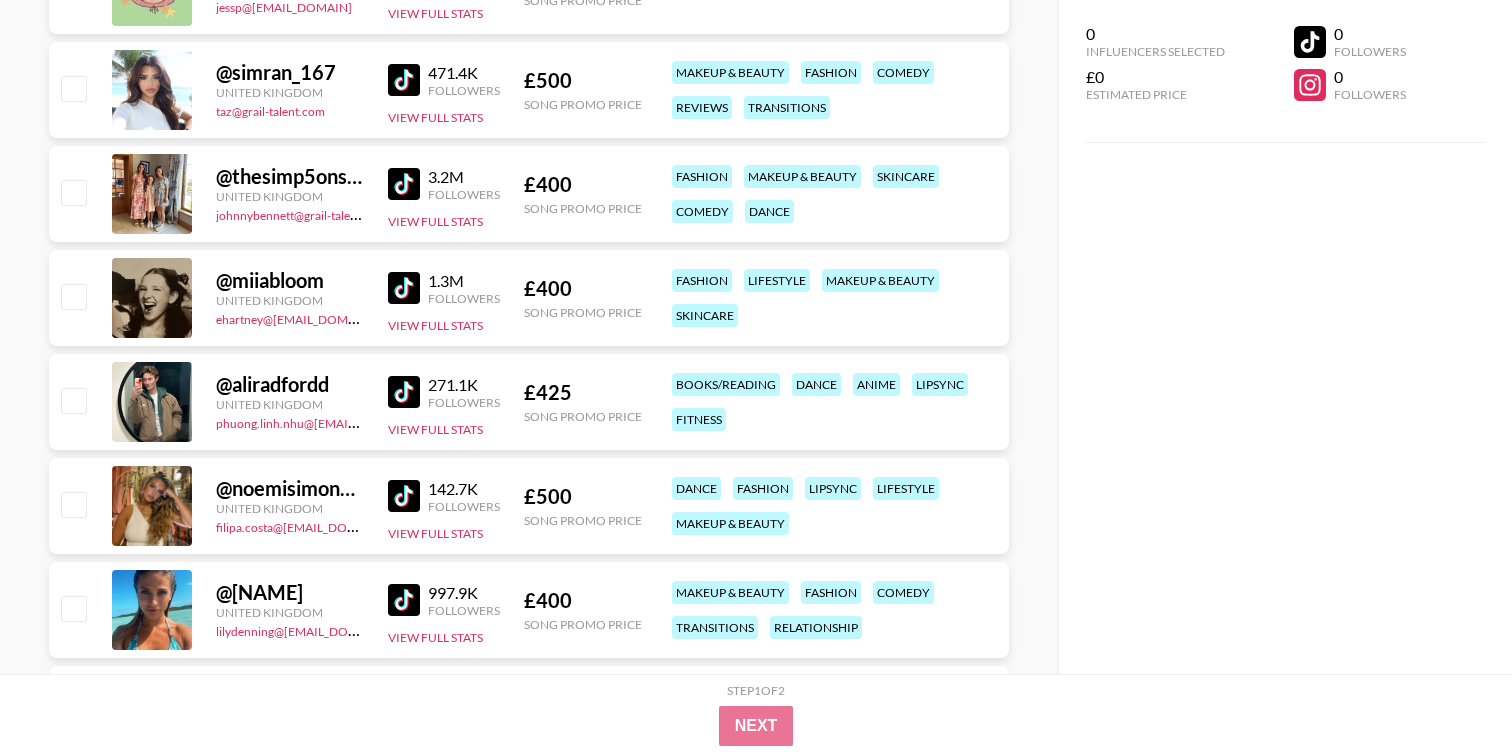 click at bounding box center [404, 496] 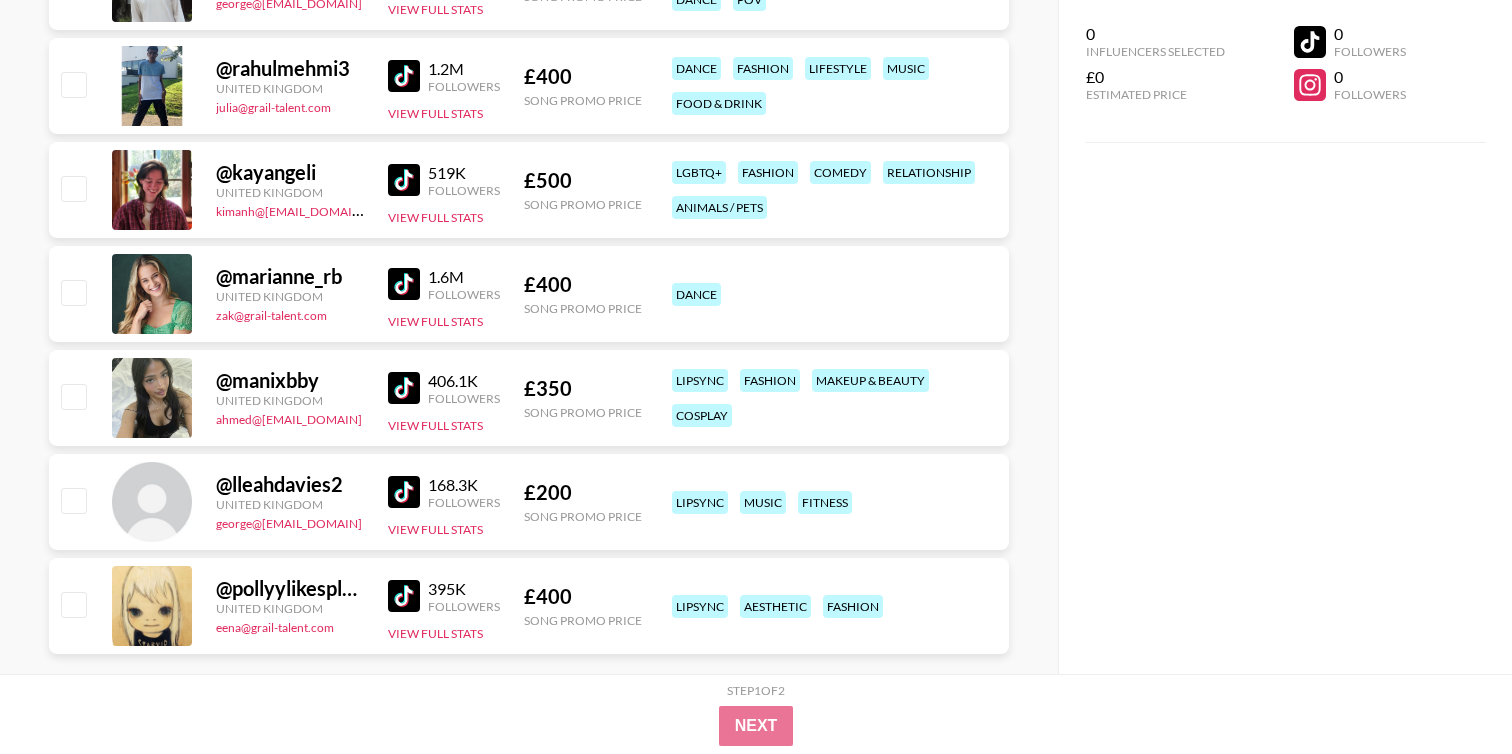 scroll, scrollTop: 1591, scrollLeft: 0, axis: vertical 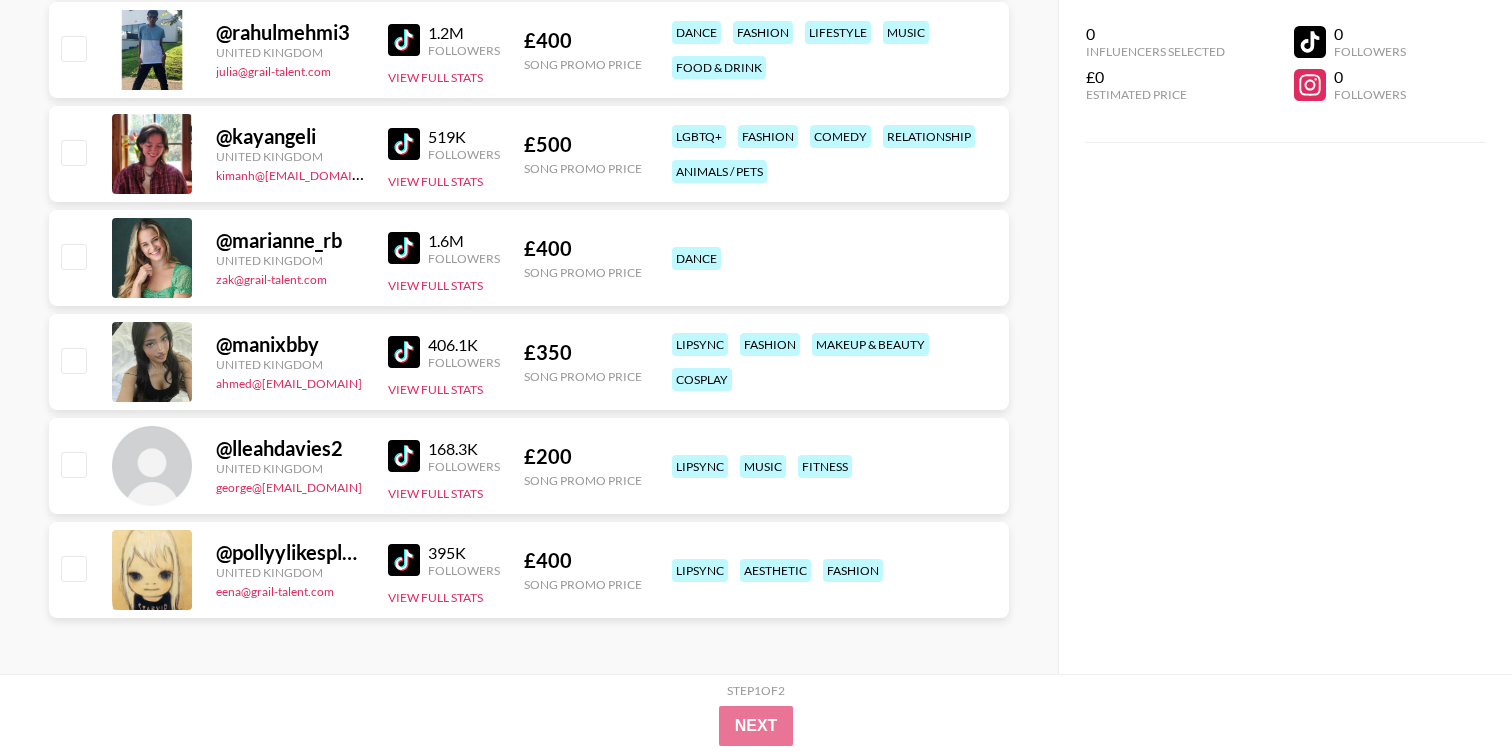 click at bounding box center [404, 352] 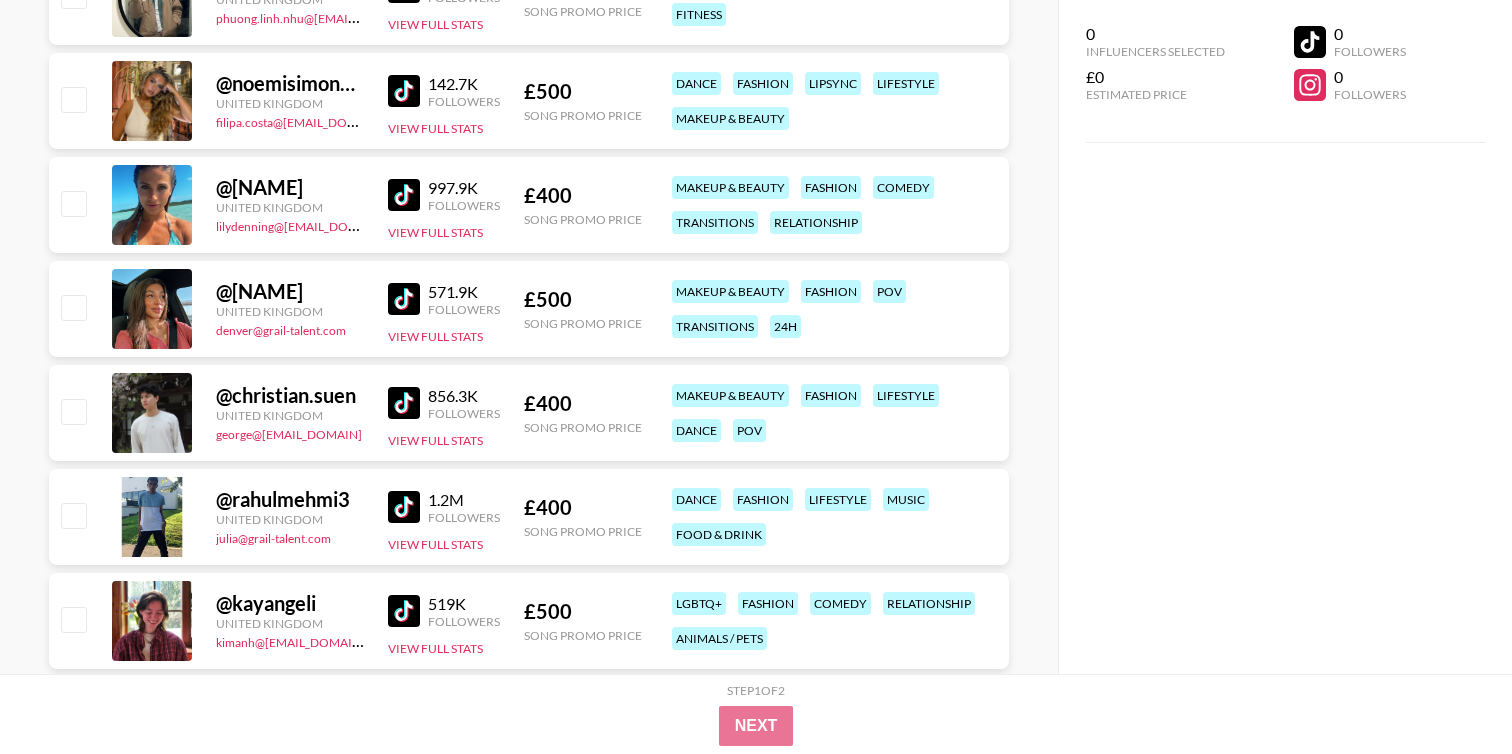 scroll, scrollTop: 1084, scrollLeft: 0, axis: vertical 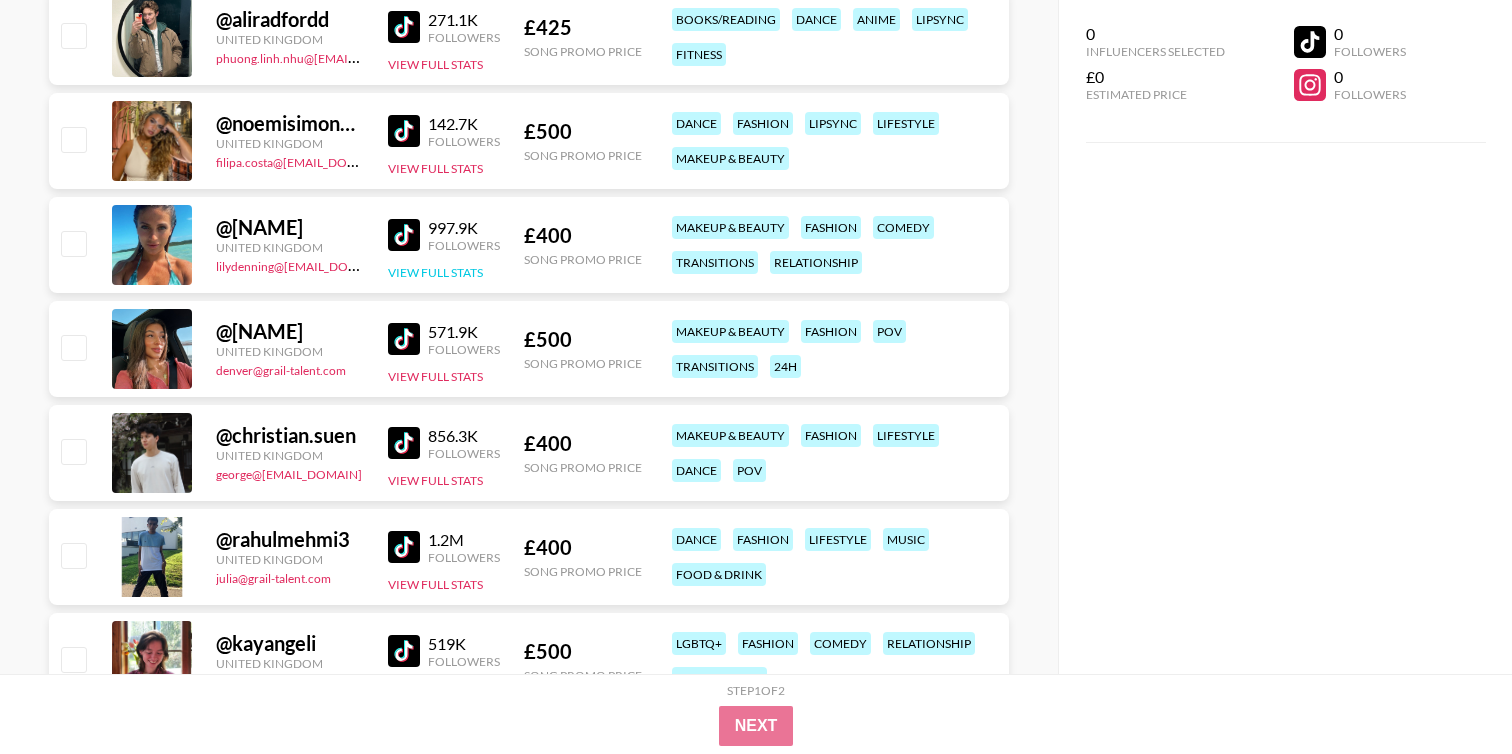 click on "View Full Stats" at bounding box center (435, 272) 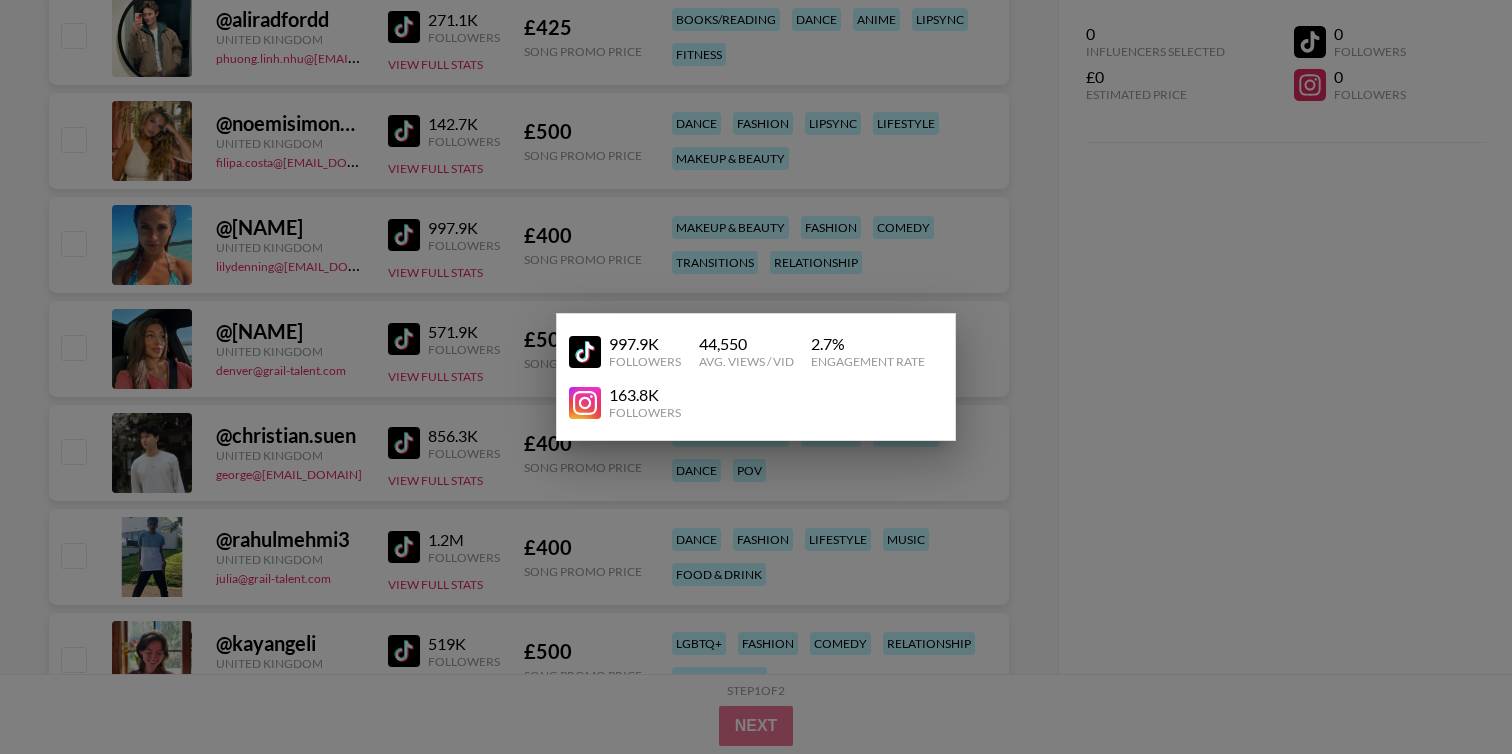 click at bounding box center (585, 352) 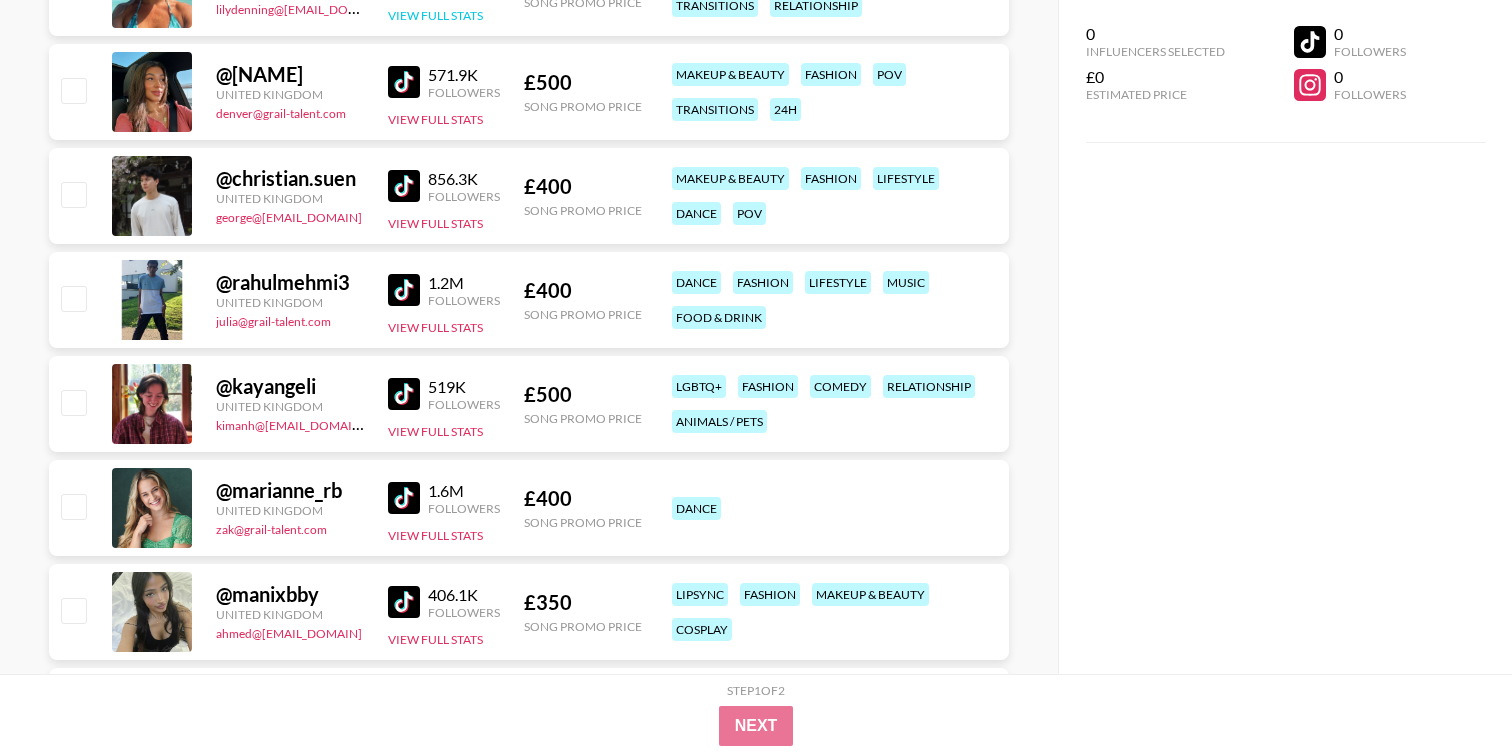 scroll, scrollTop: 1591, scrollLeft: 0, axis: vertical 